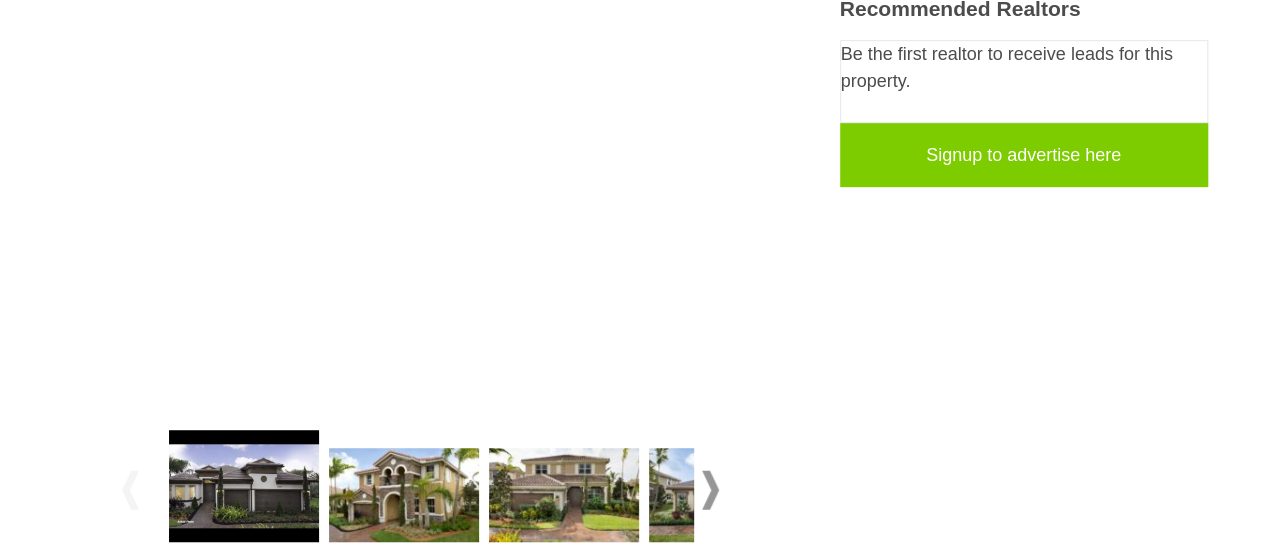 scroll, scrollTop: 544, scrollLeft: 0, axis: vertical 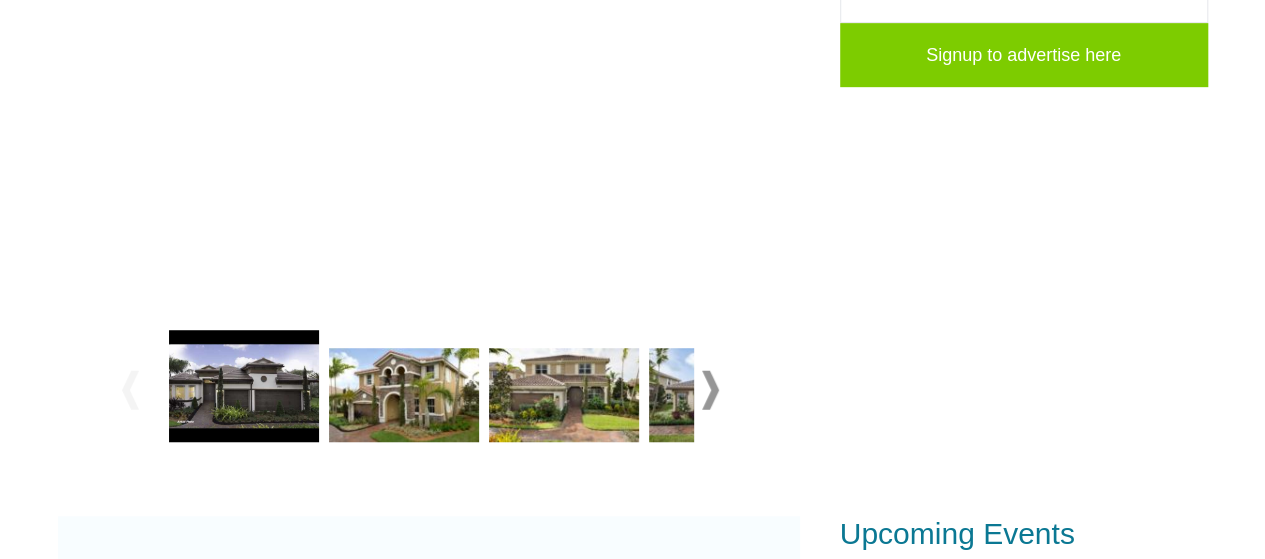 click at bounding box center [404, 395] 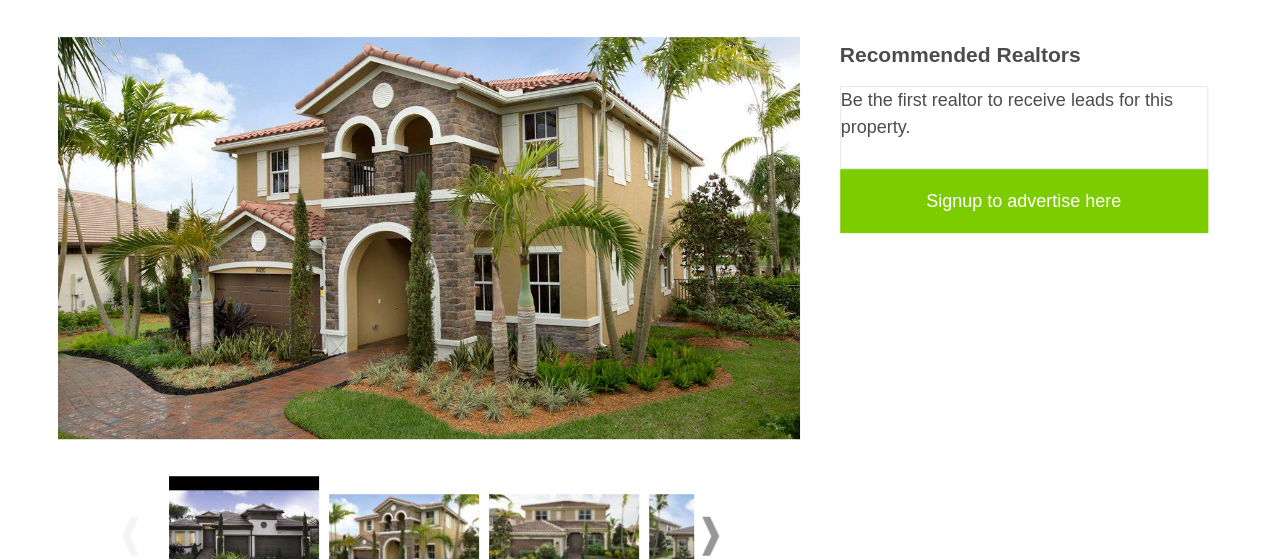 scroll, scrollTop: 444, scrollLeft: 0, axis: vertical 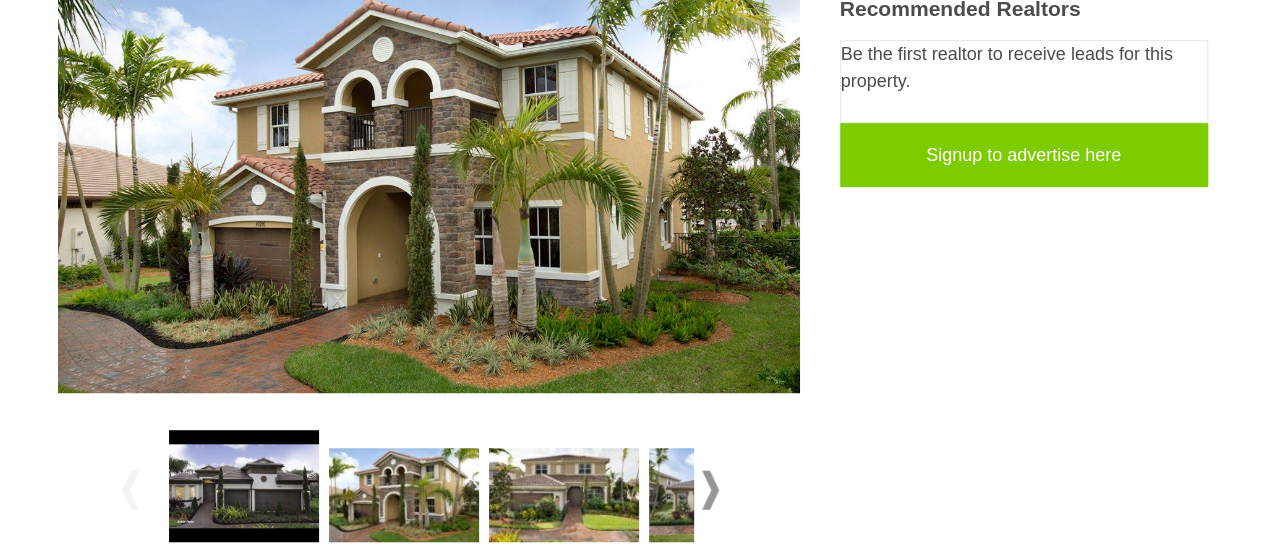 click at bounding box center [564, 495] 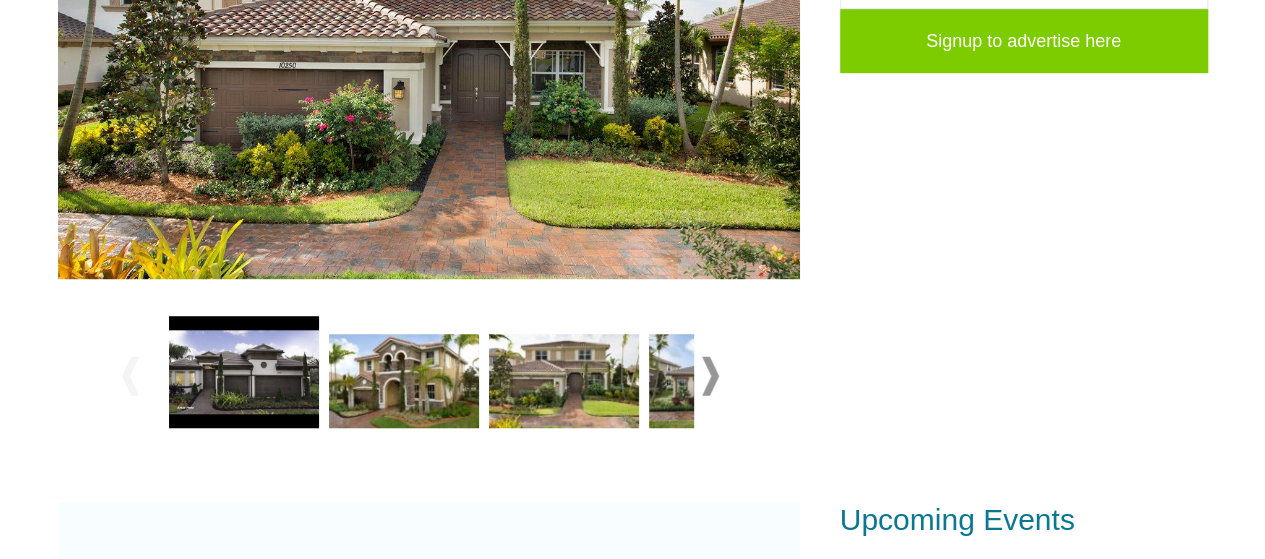 scroll, scrollTop: 644, scrollLeft: 0, axis: vertical 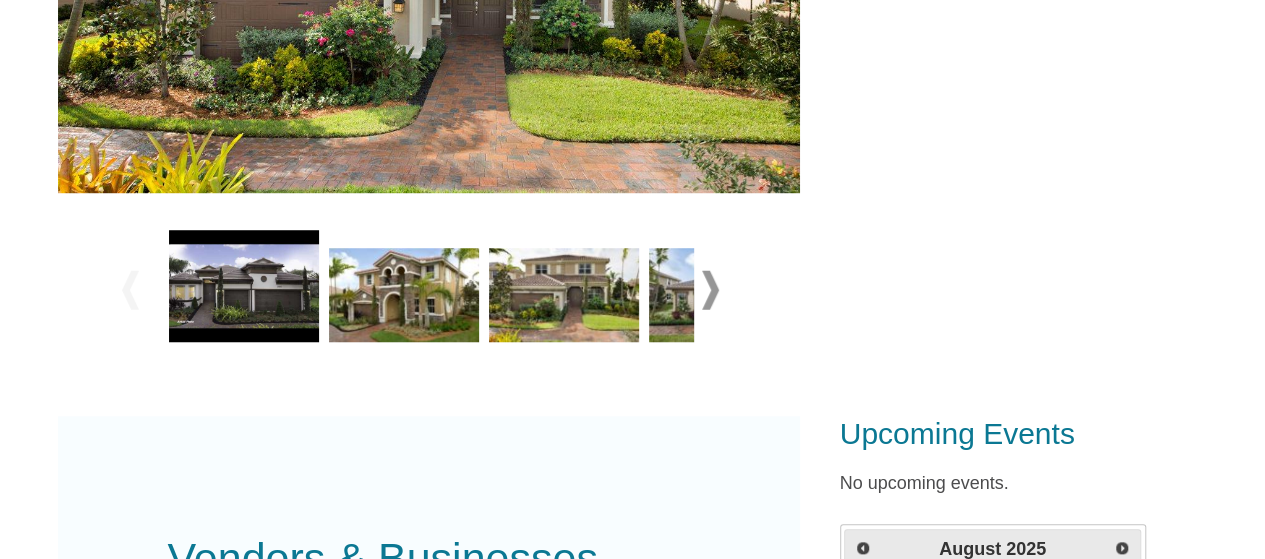 click at bounding box center [710, 289] 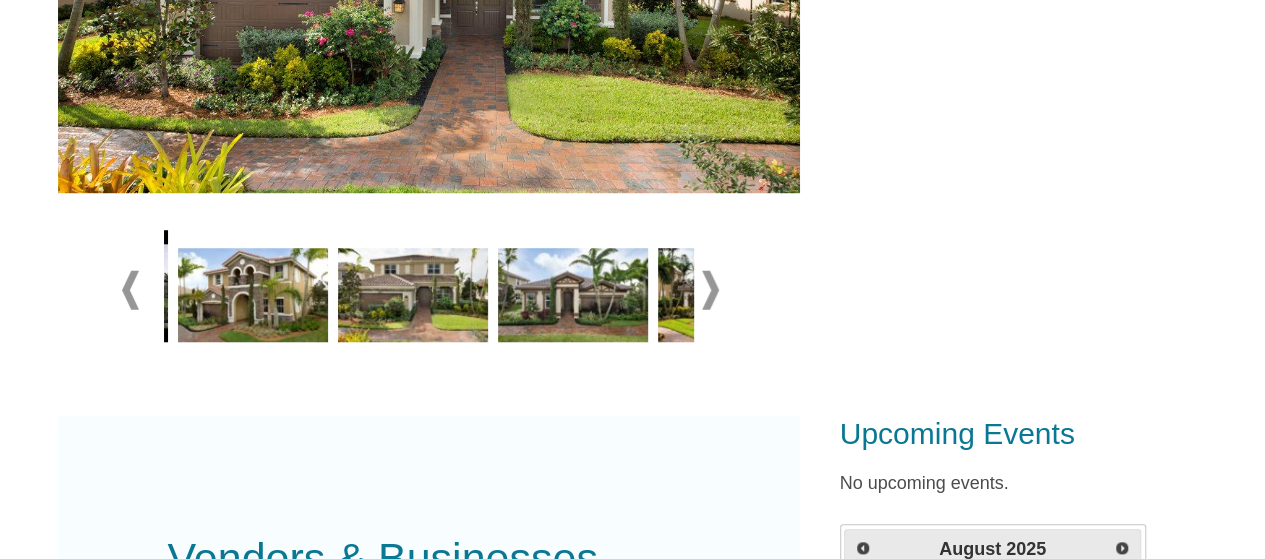 click at bounding box center (710, 289) 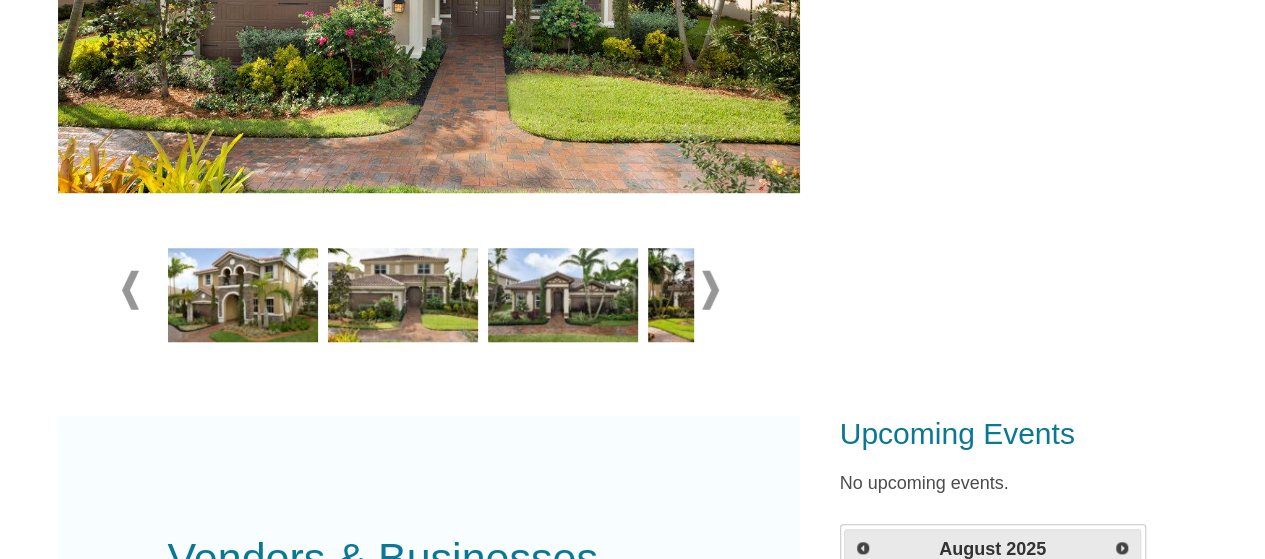 click at bounding box center [710, 289] 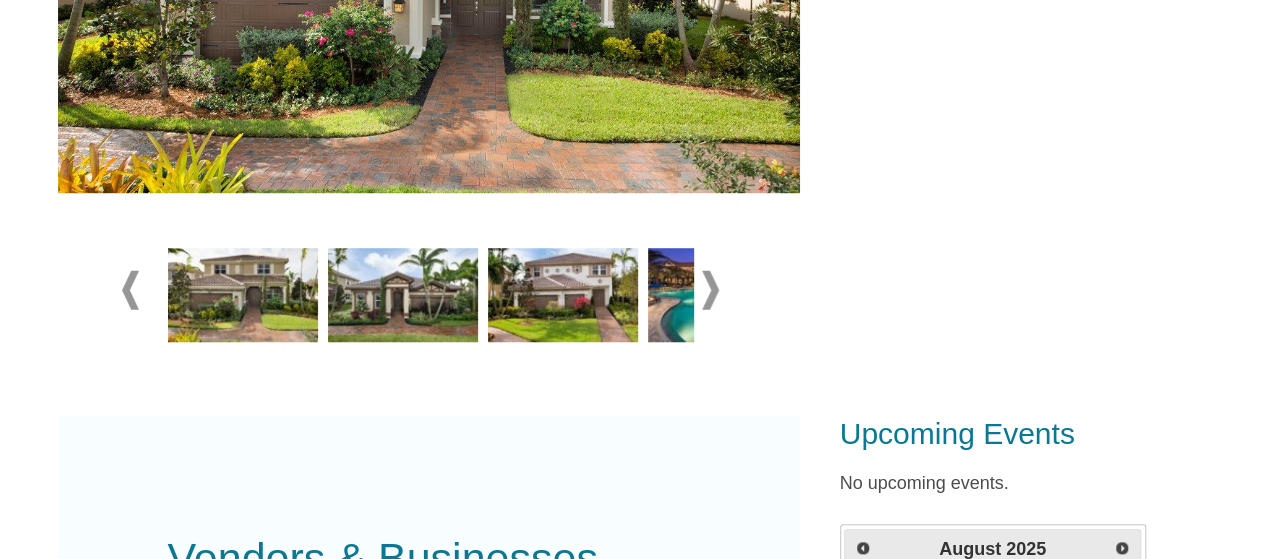 click at bounding box center (710, 289) 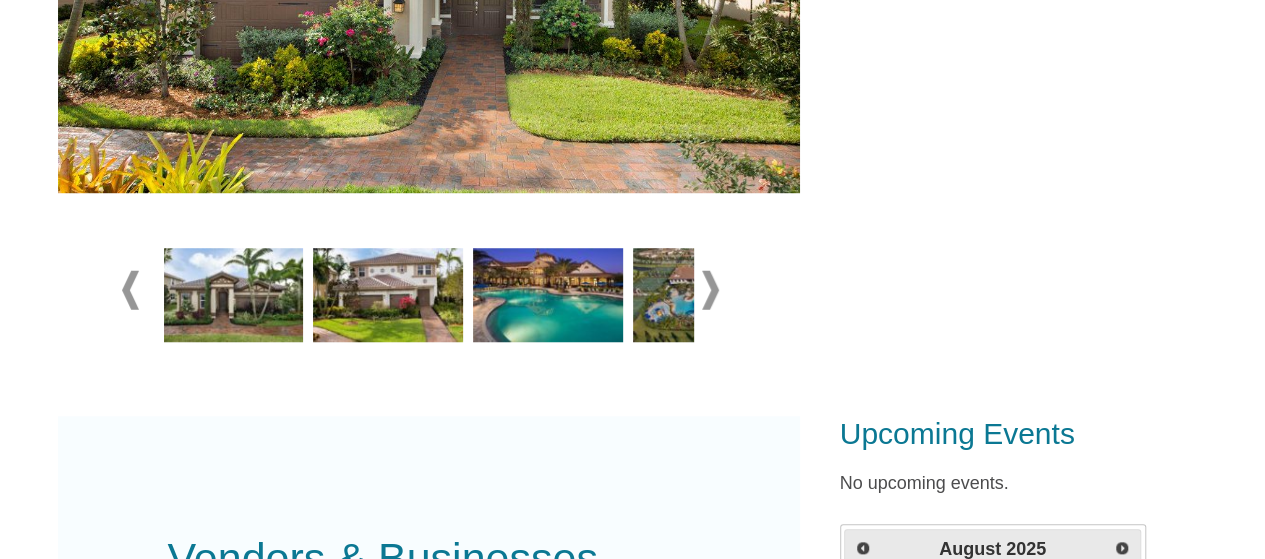 click at bounding box center [710, 289] 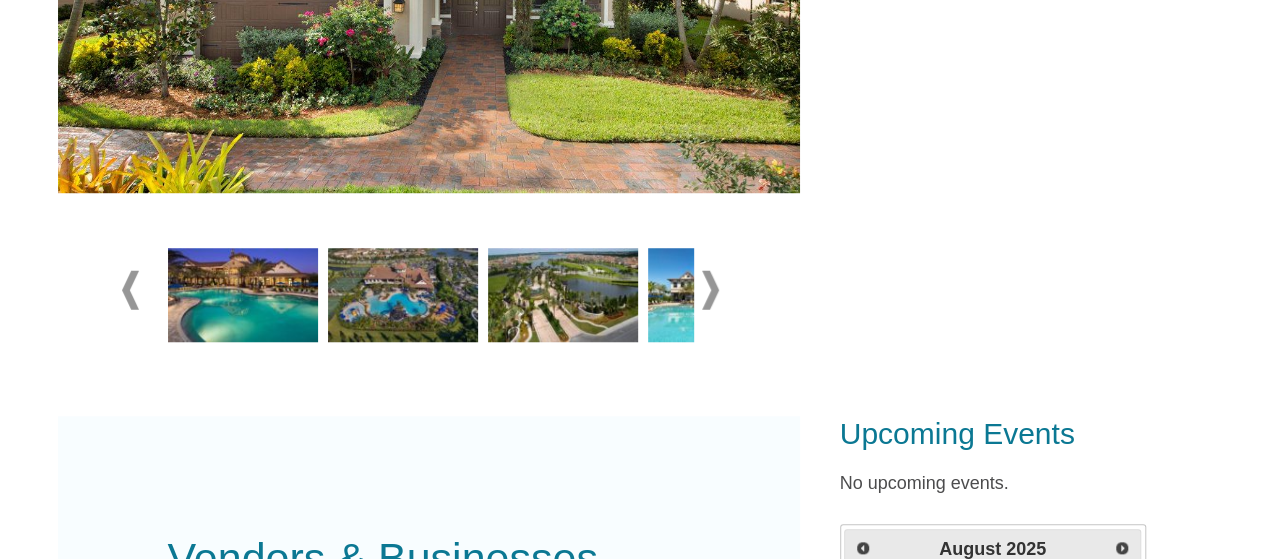 click at bounding box center (710, 289) 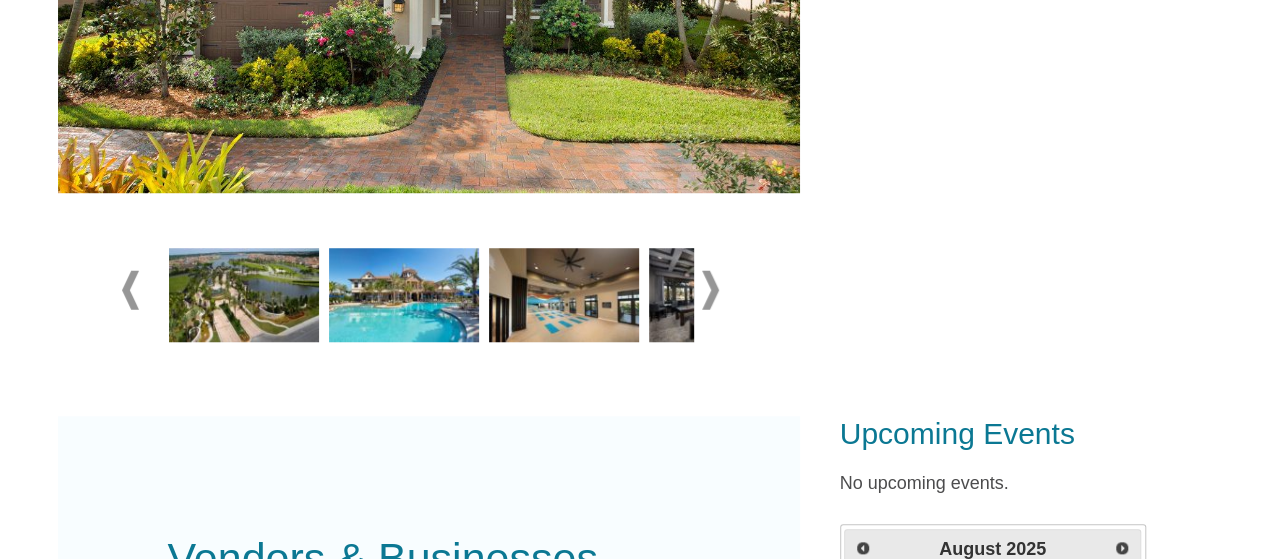 click at bounding box center [710, 289] 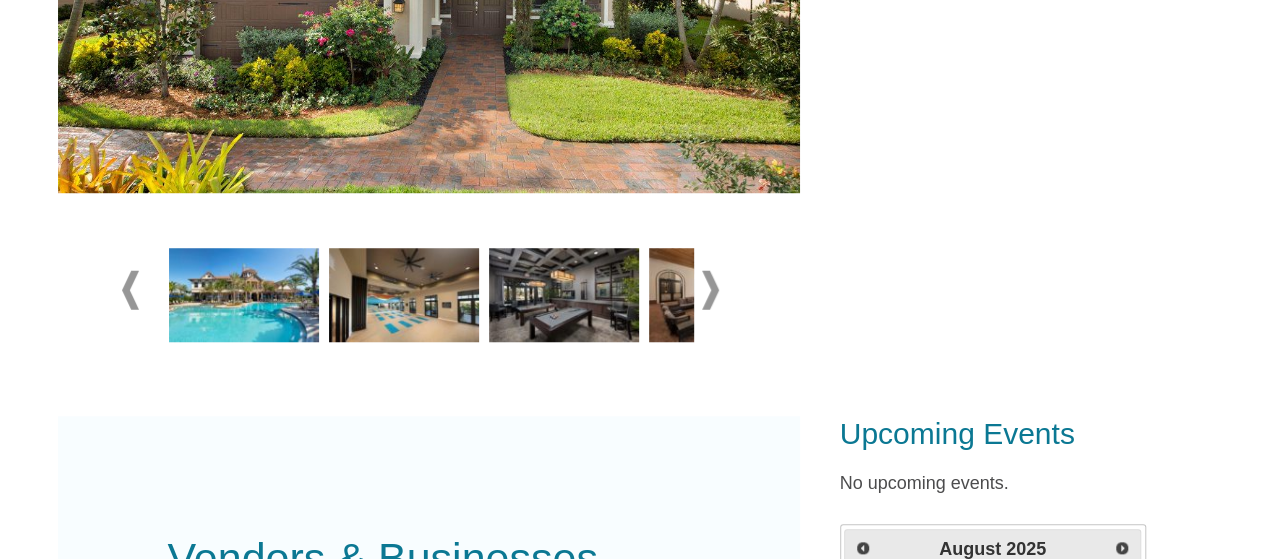 click at bounding box center (710, 289) 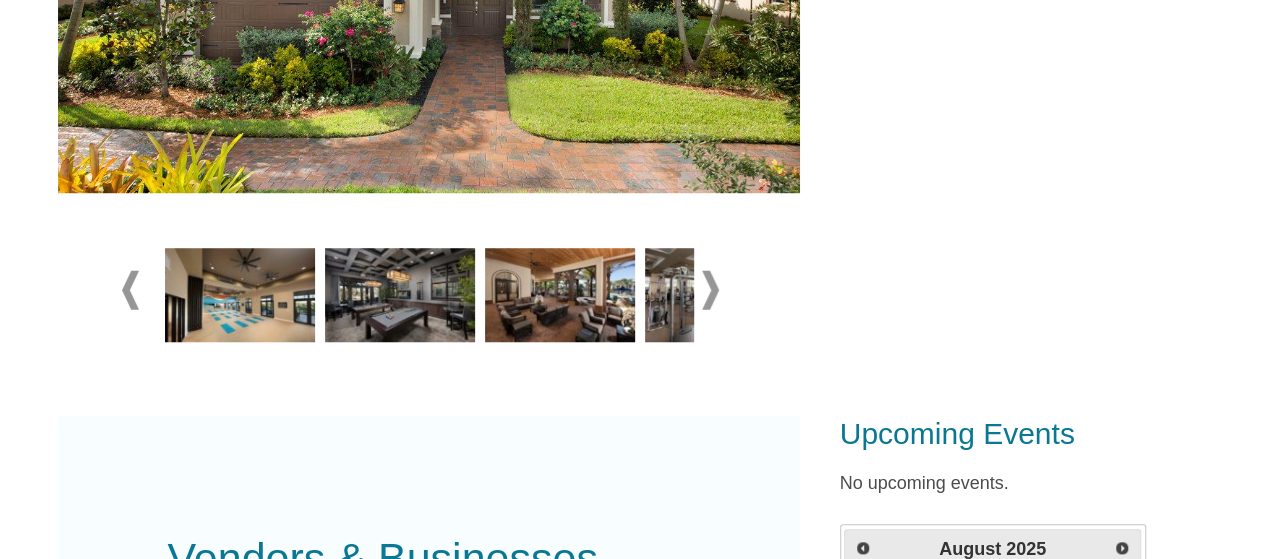 click at bounding box center (710, 289) 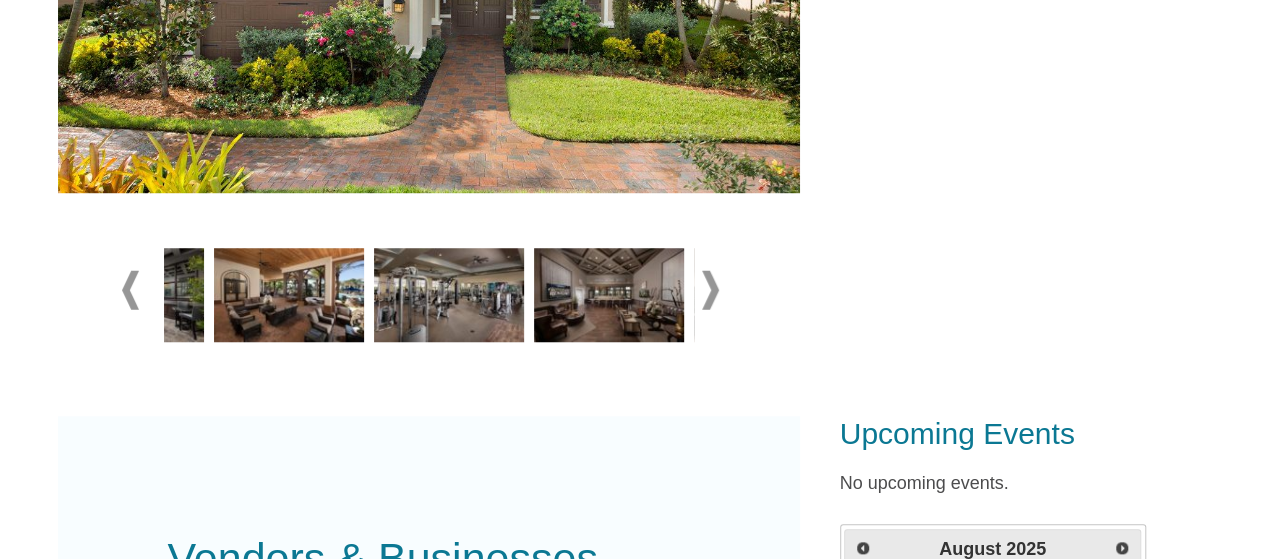click at bounding box center [710, 289] 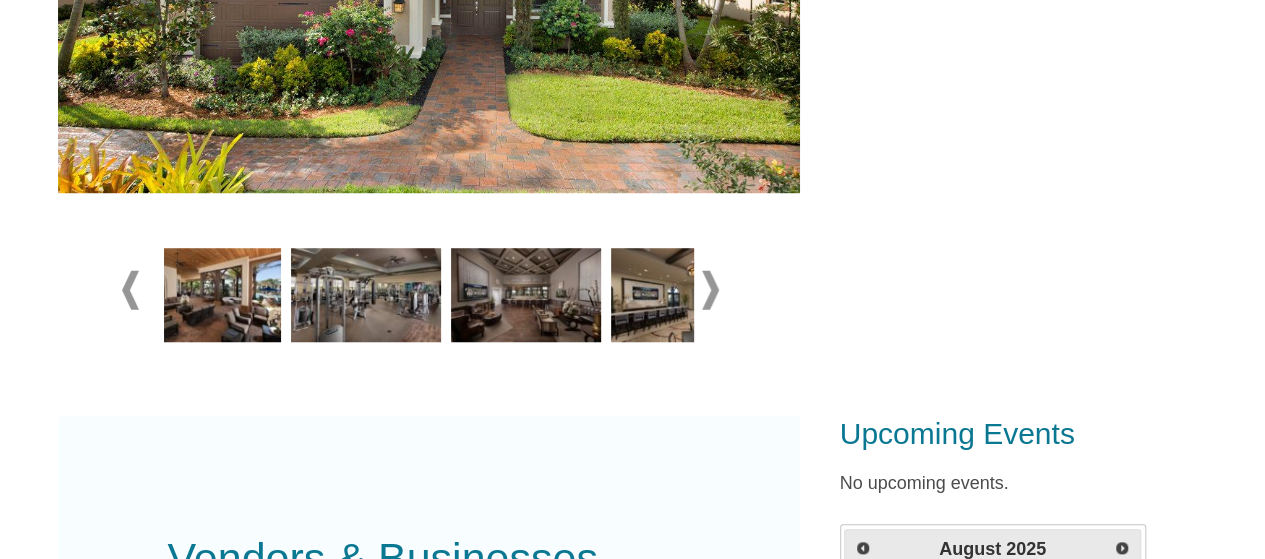 click at bounding box center (710, 289) 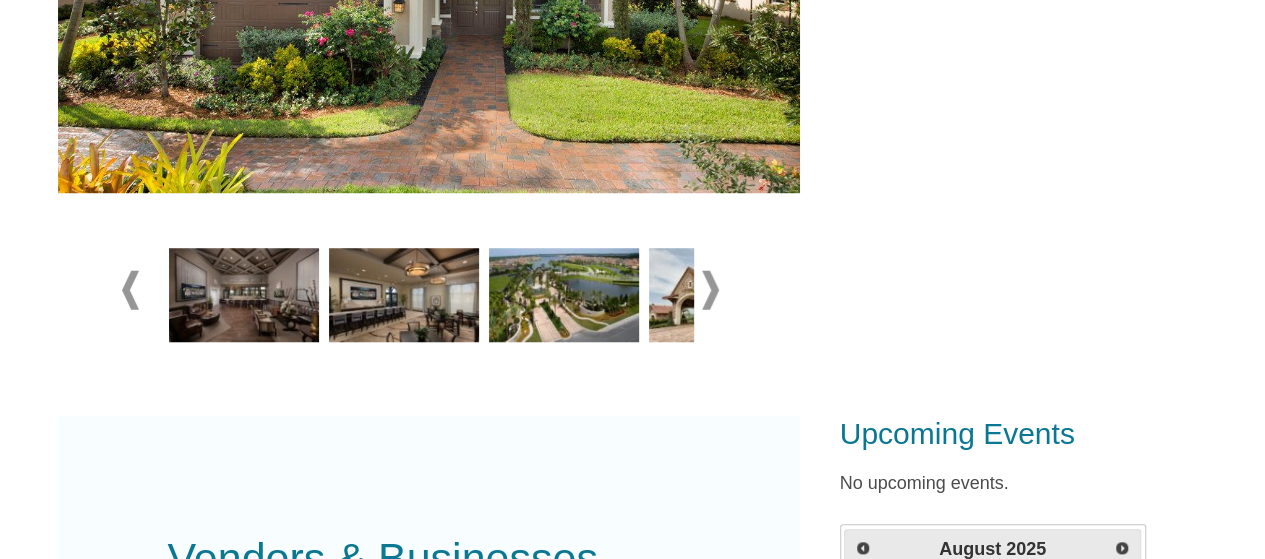 click at bounding box center (710, 289) 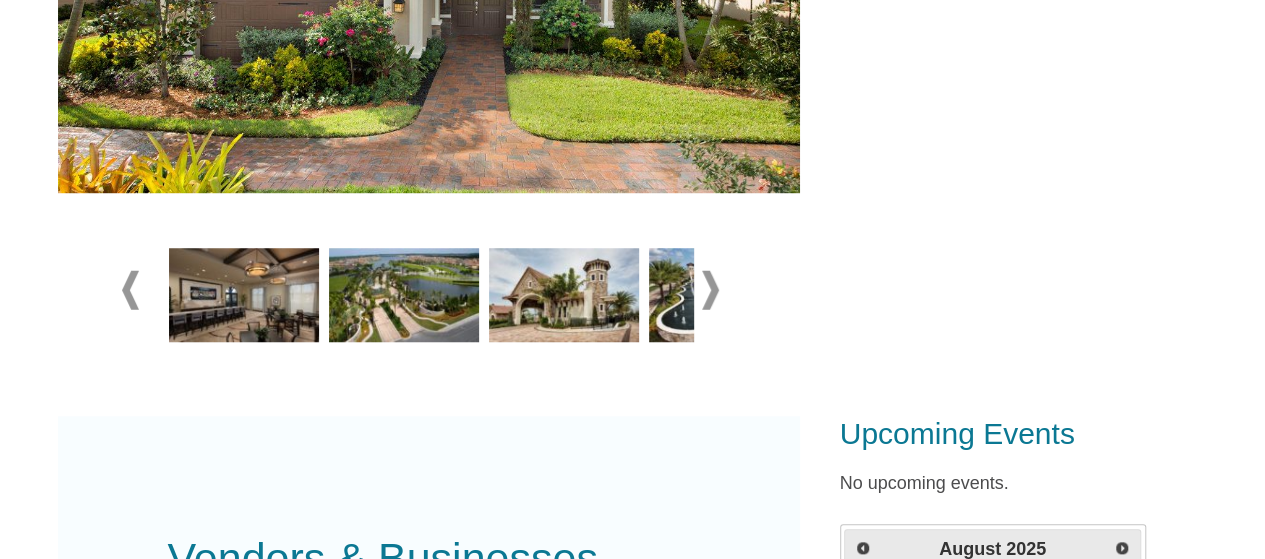 click at bounding box center (404, 295) 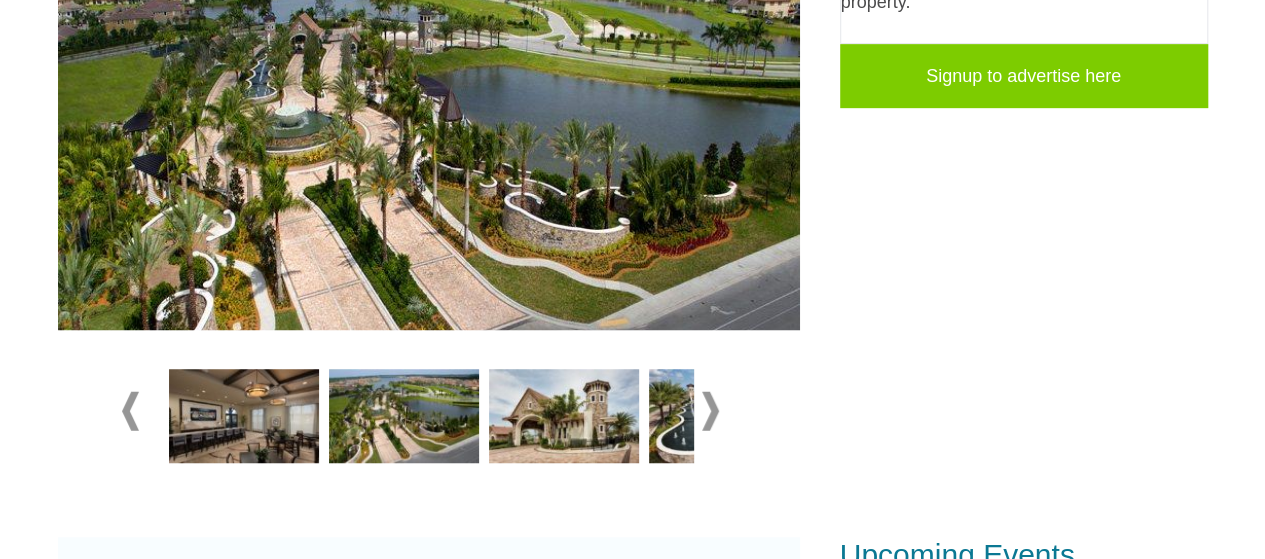 scroll, scrollTop: 544, scrollLeft: 0, axis: vertical 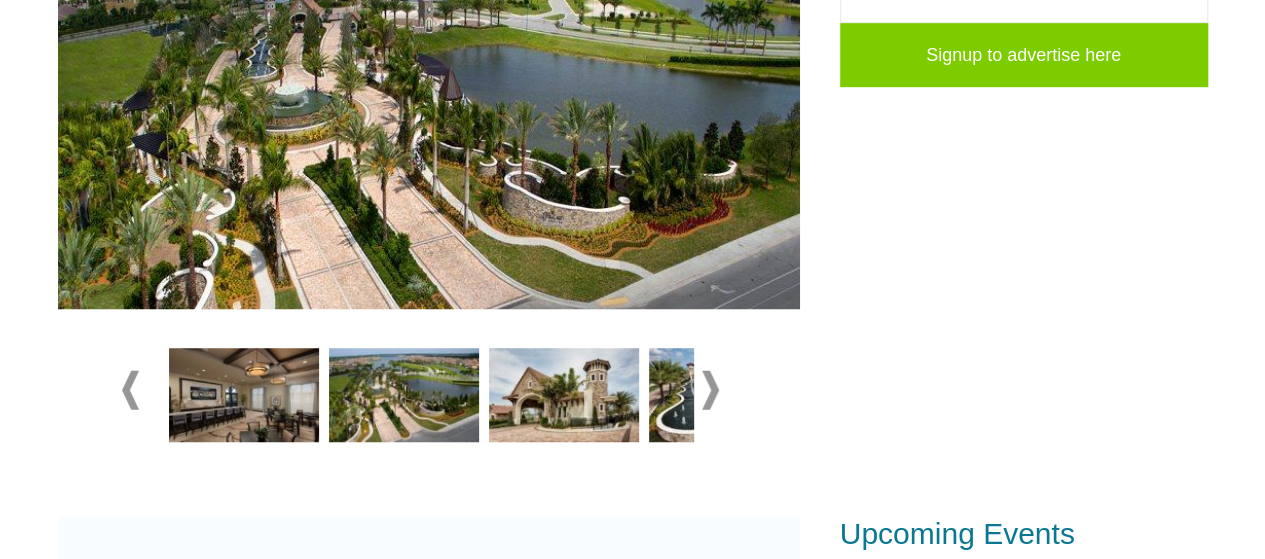 click at bounding box center (564, 395) 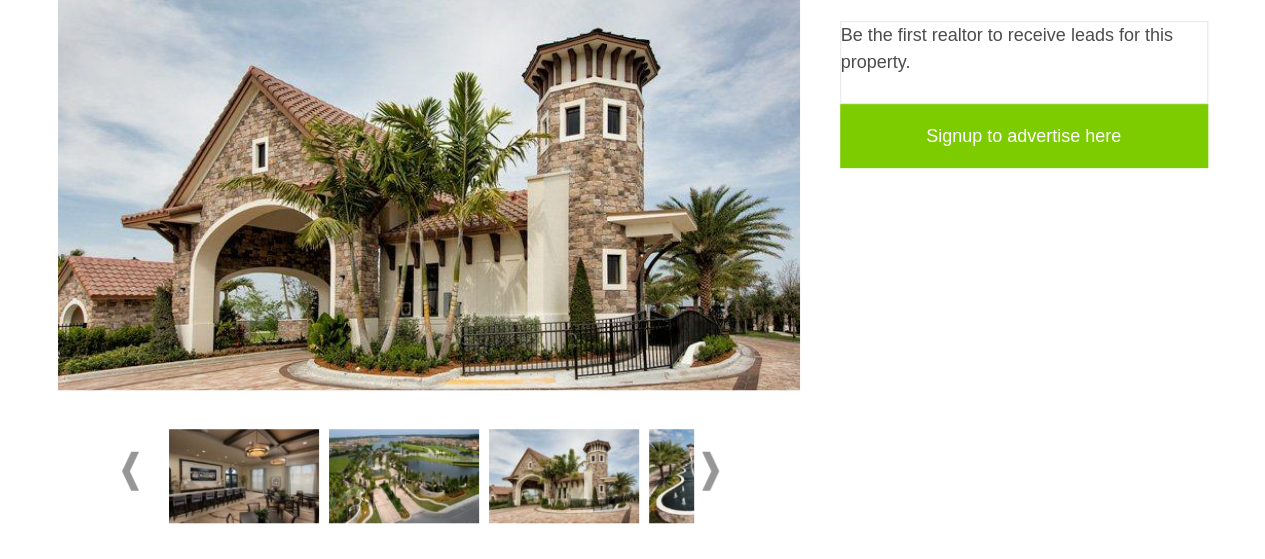 scroll, scrollTop: 544, scrollLeft: 0, axis: vertical 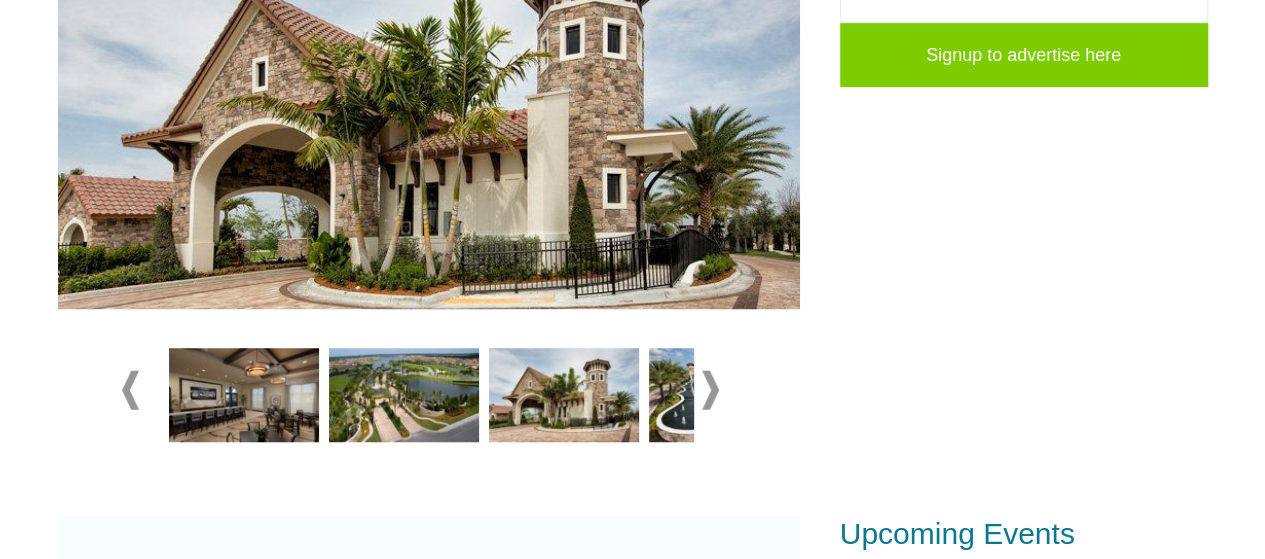 drag, startPoint x: 735, startPoint y: 363, endPoint x: 725, endPoint y: 377, distance: 17.20465 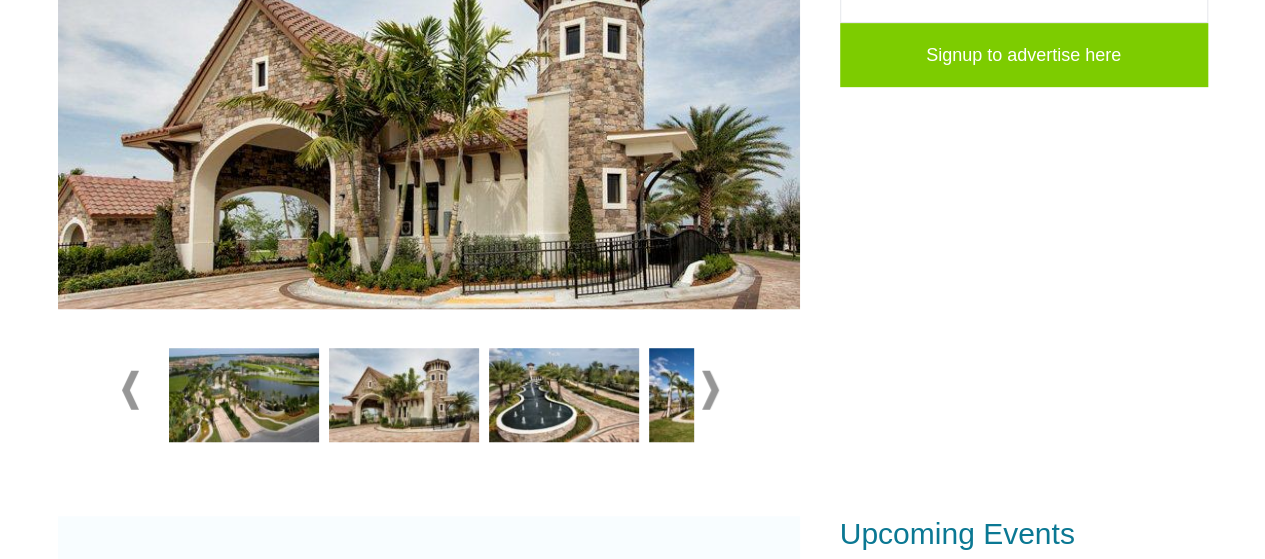 click at bounding box center [564, 395] 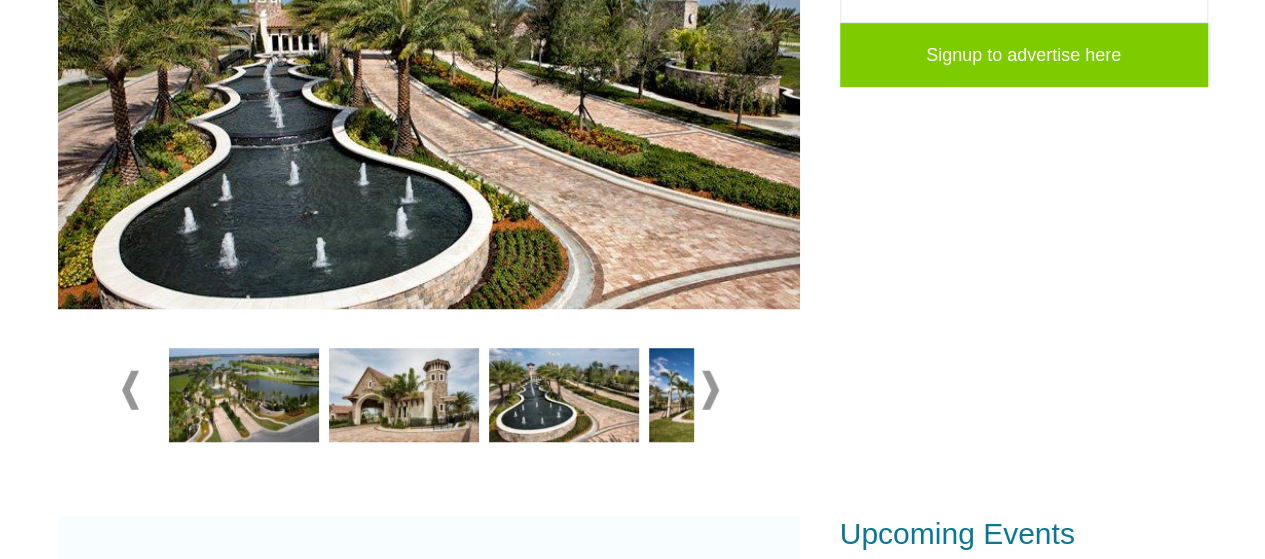 click at bounding box center [724, 395] 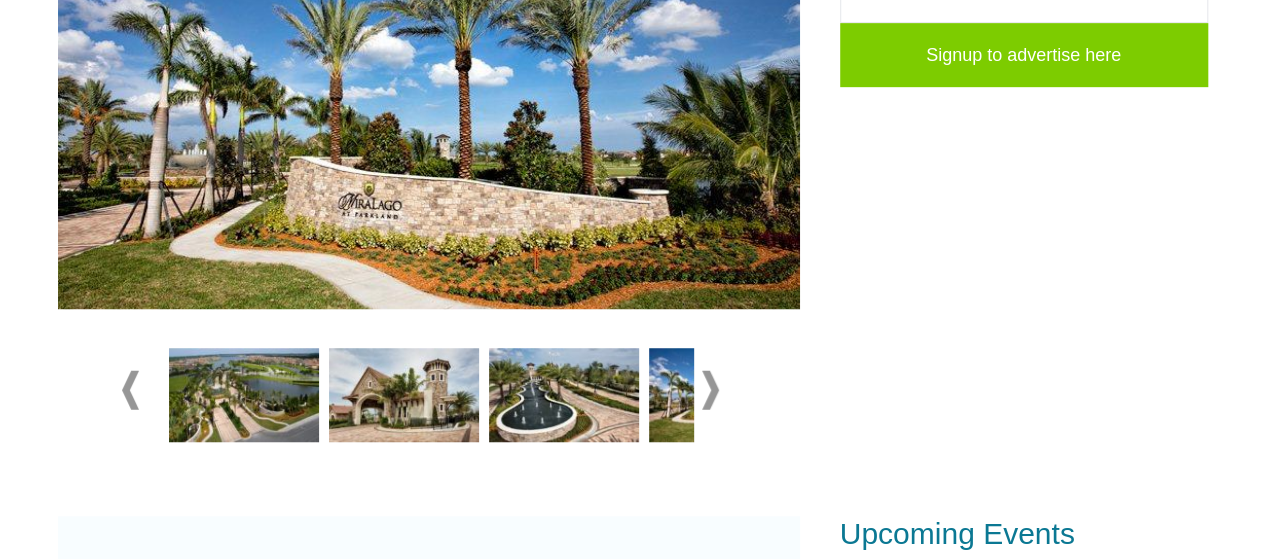 click at bounding box center [710, 389] 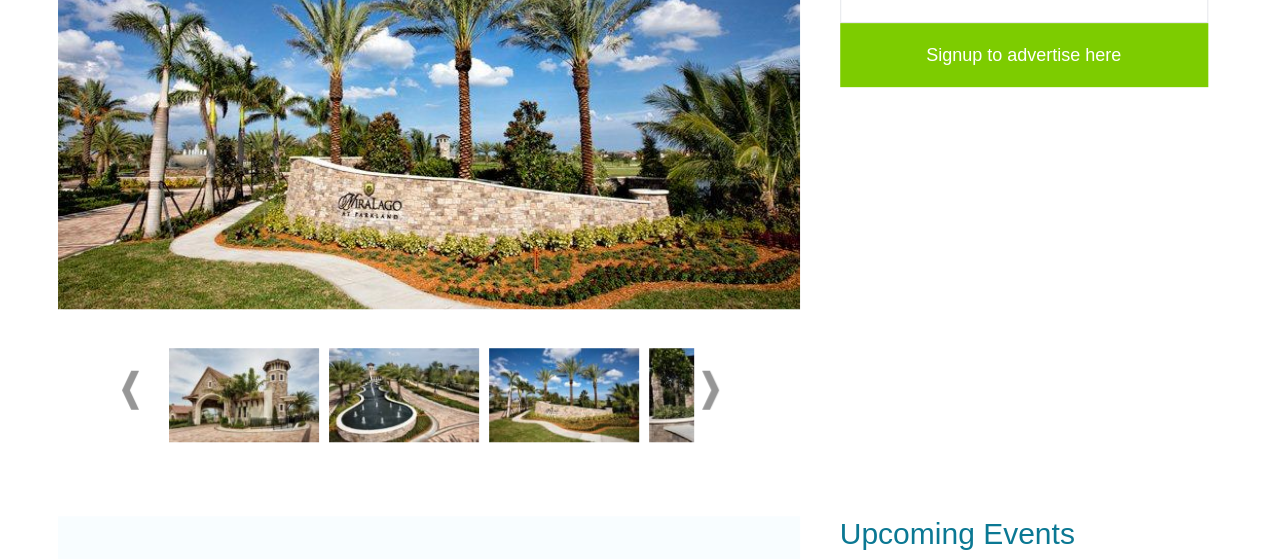 click at bounding box center [564, 395] 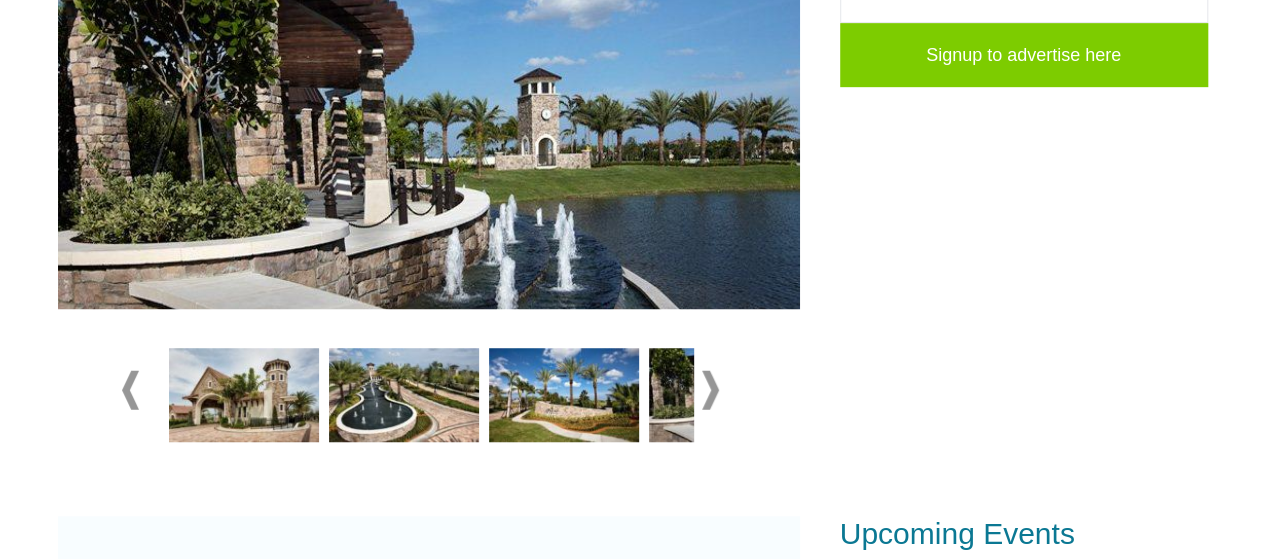 click at bounding box center (429, 390) 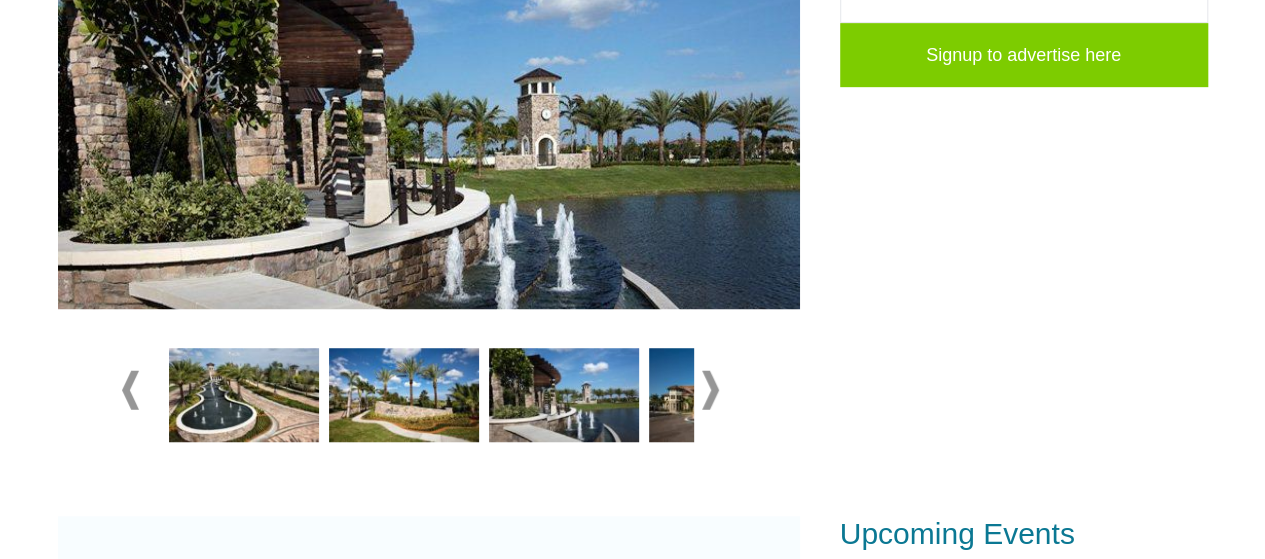 click at bounding box center (429, 390) 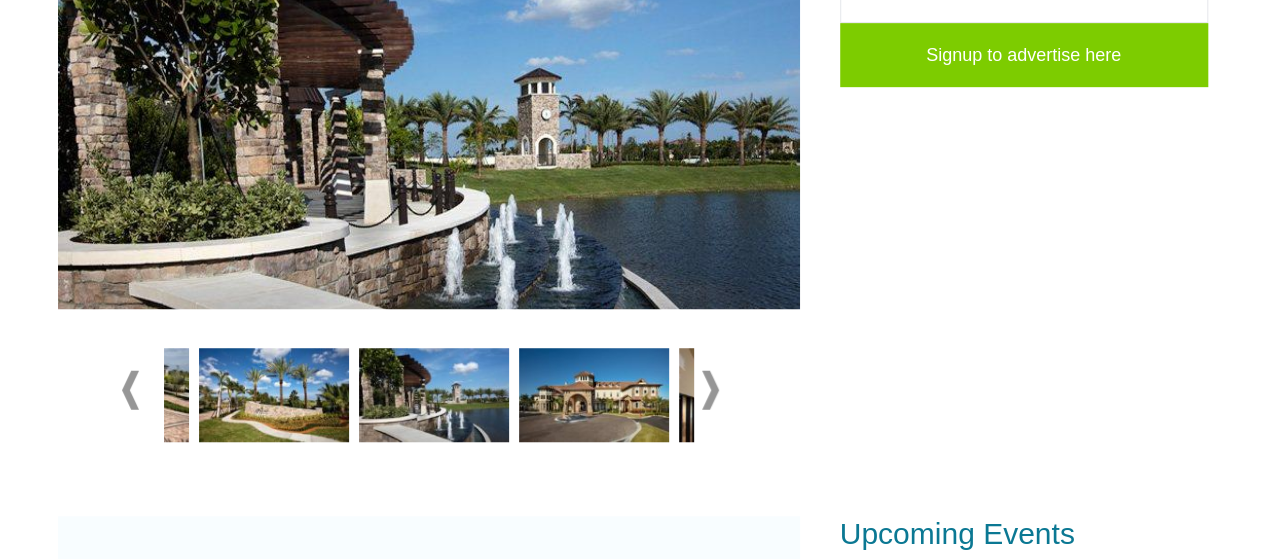 click at bounding box center (710, 389) 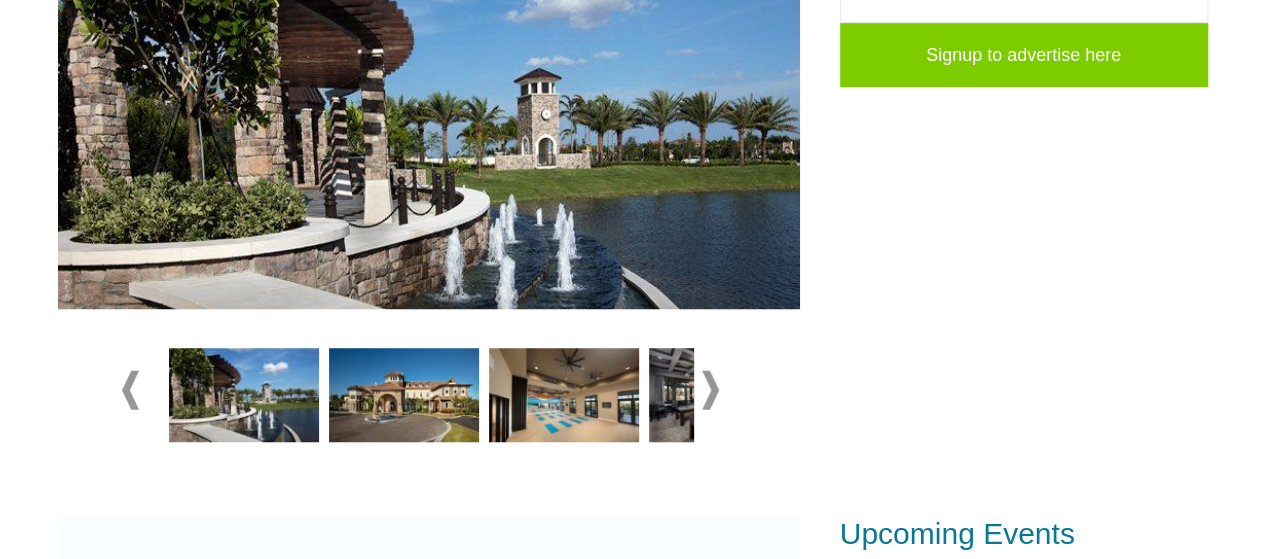 click at bounding box center (710, 389) 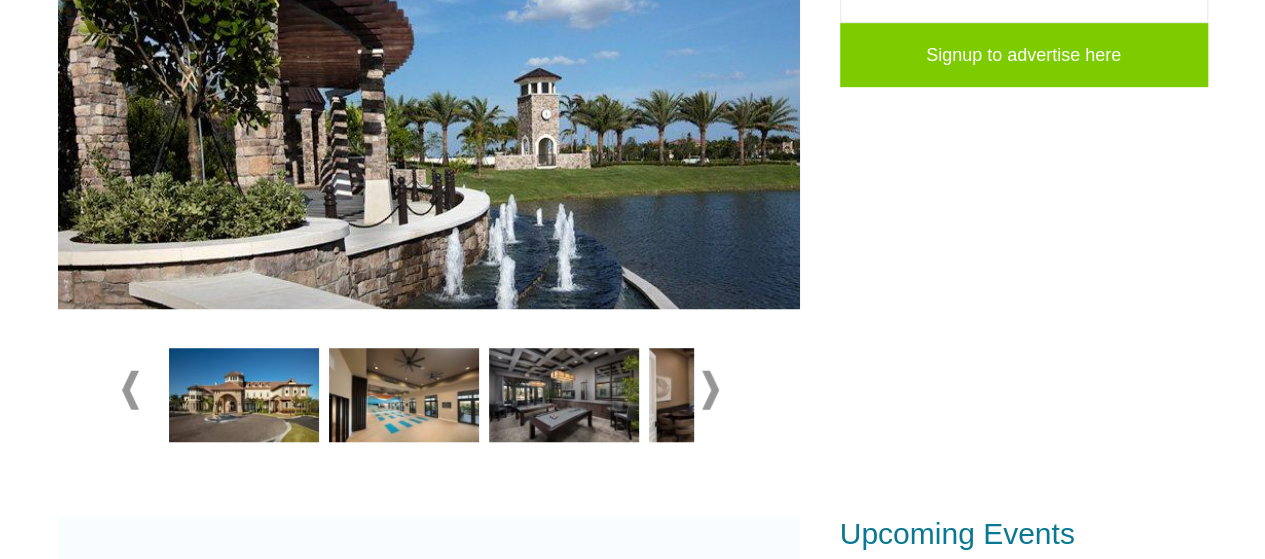click at bounding box center (564, 395) 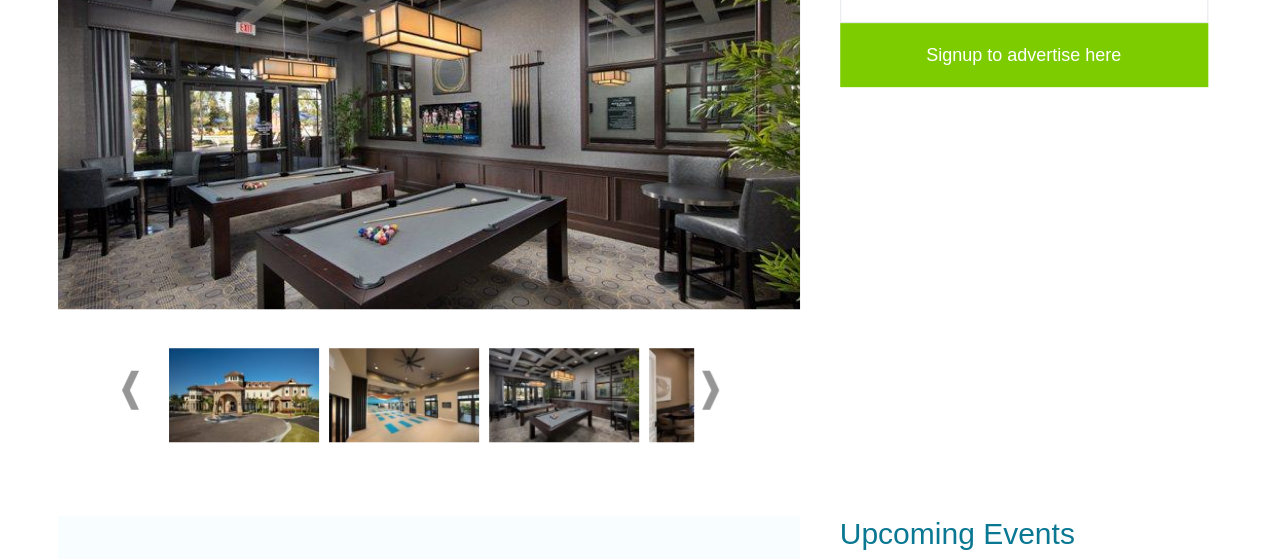 click at bounding box center (710, 389) 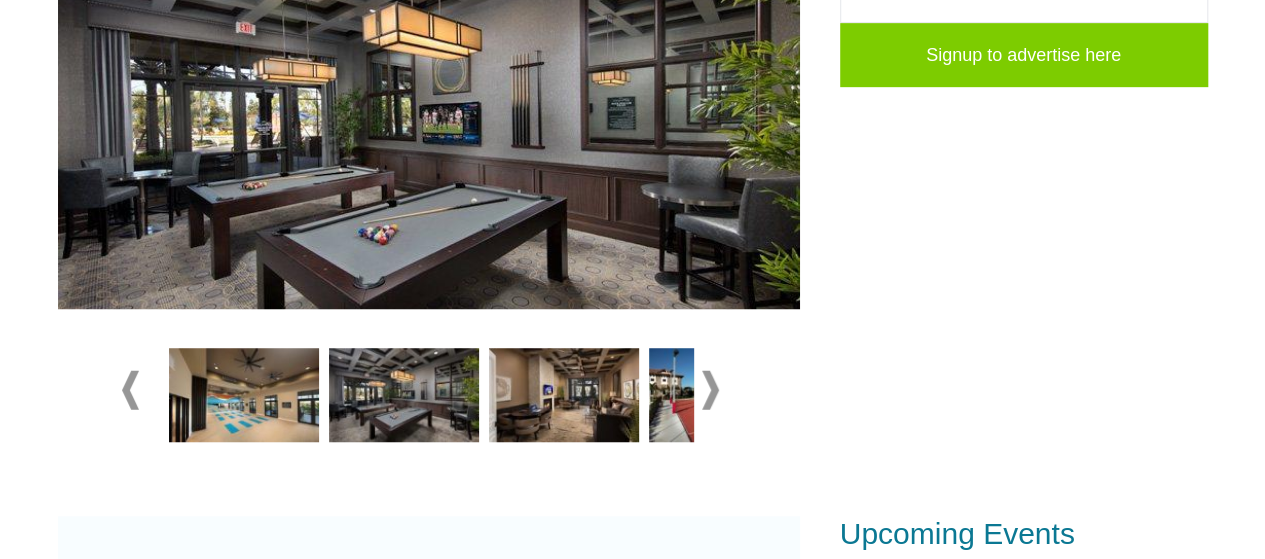 click at bounding box center [429, 390] 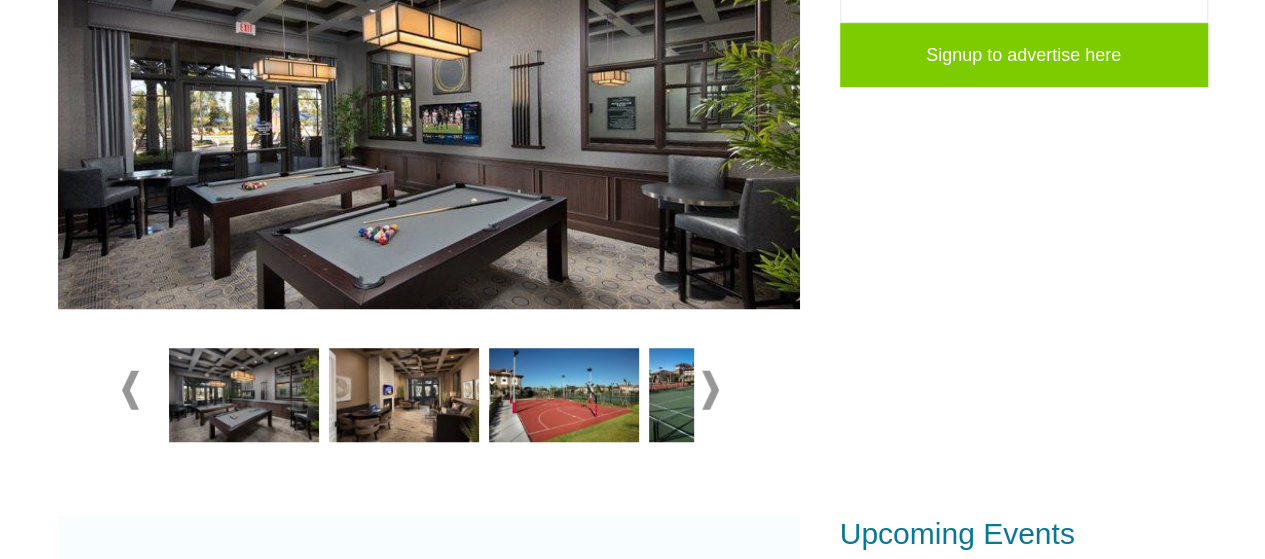 click at bounding box center [710, 389] 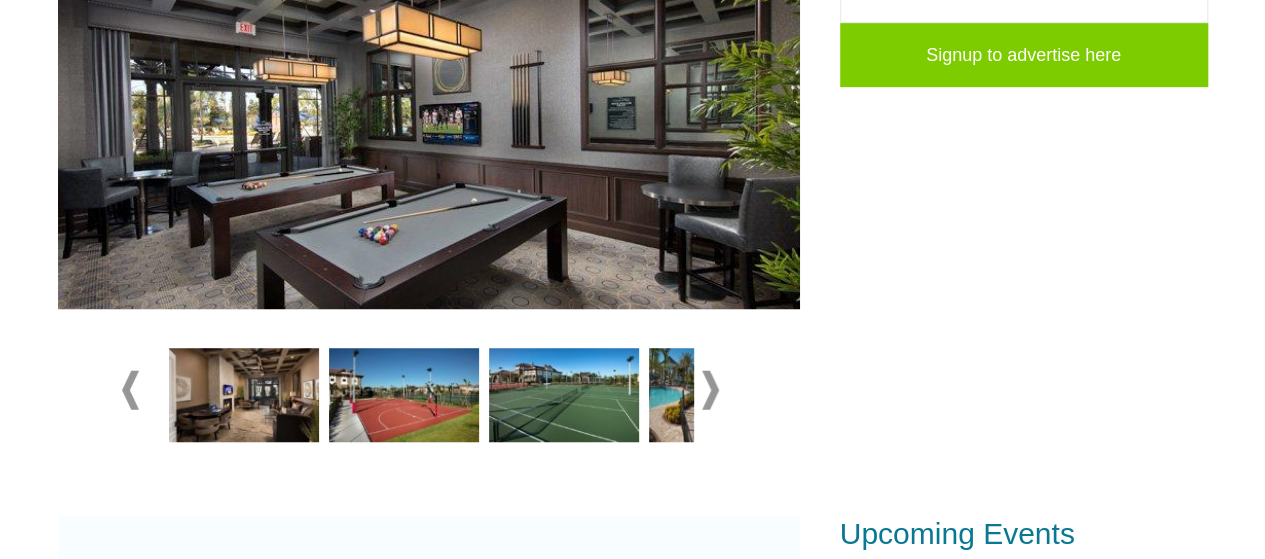 click at bounding box center [710, 389] 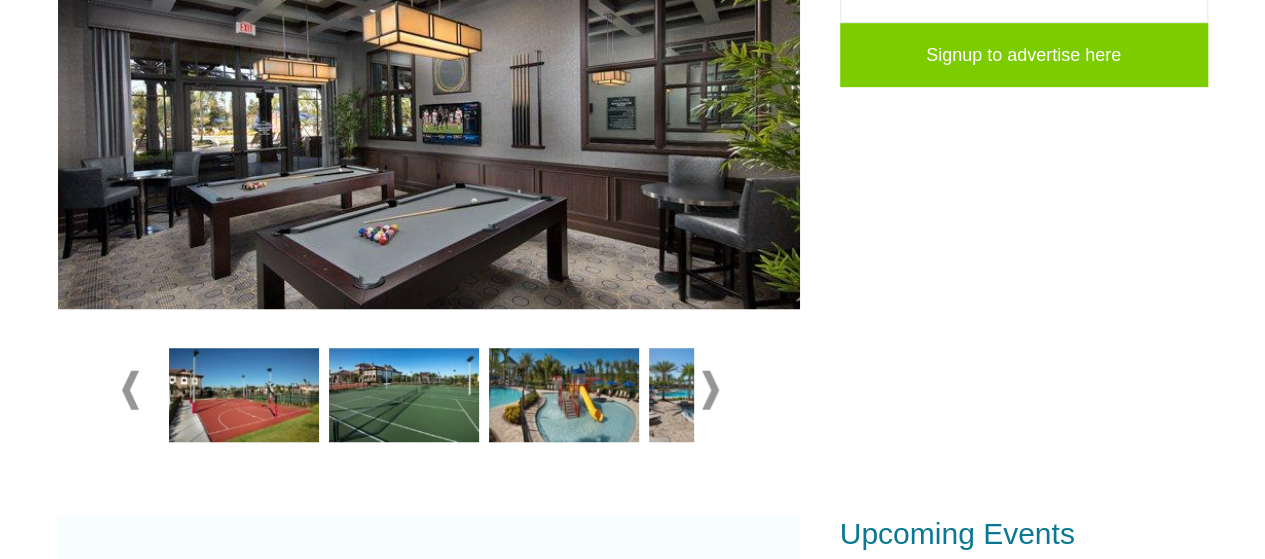 click at bounding box center (710, 389) 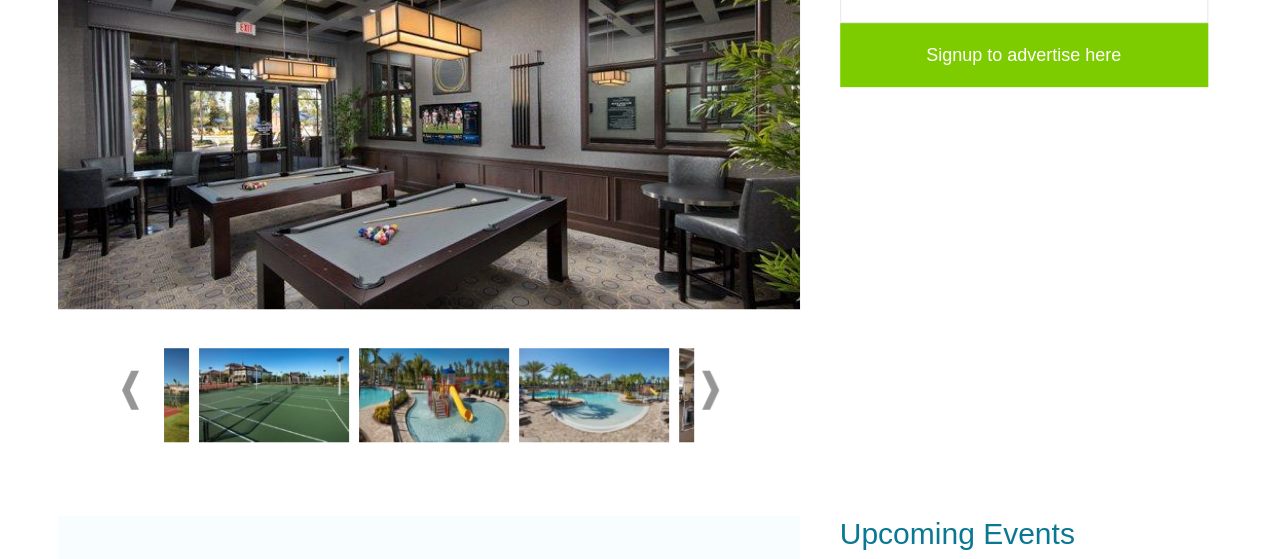 click at bounding box center (710, 389) 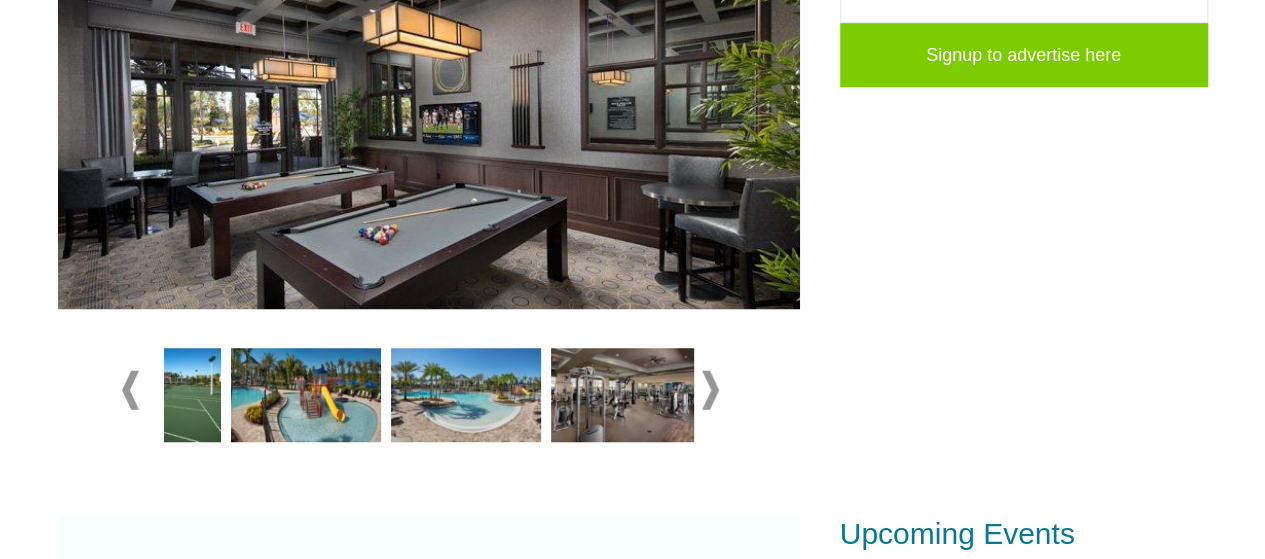 click at bounding box center (710, 389) 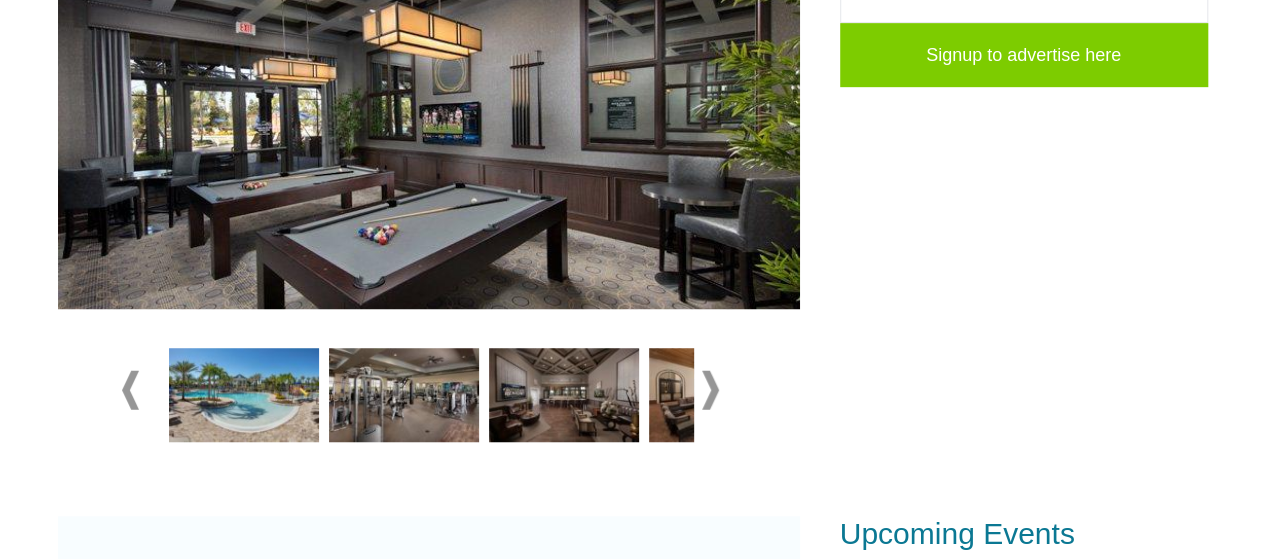 click at bounding box center [710, 389] 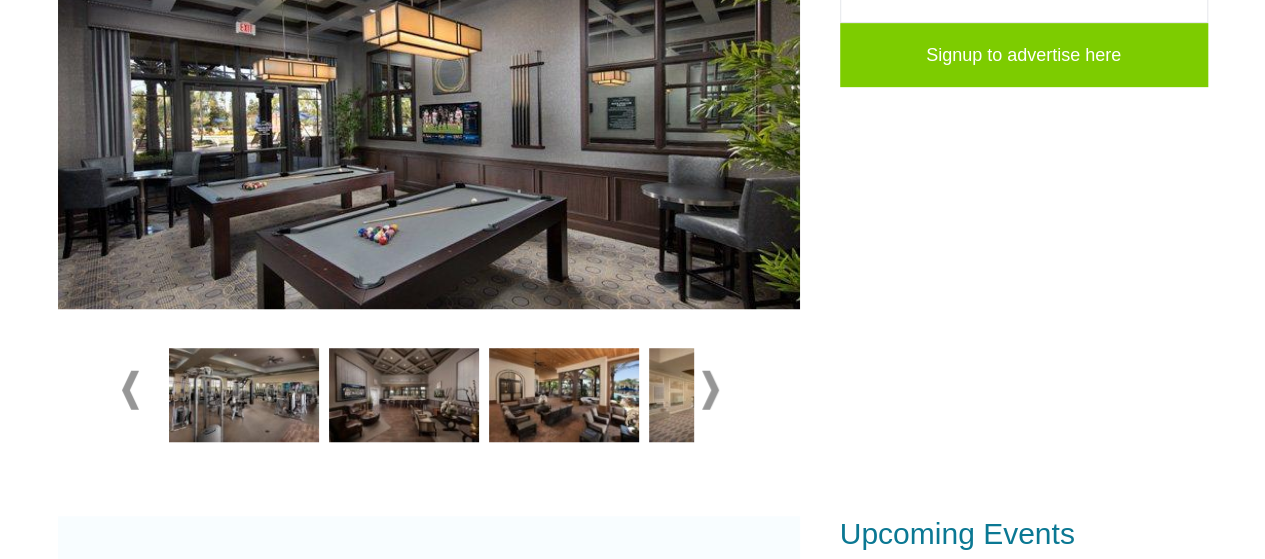 click at bounding box center (404, 395) 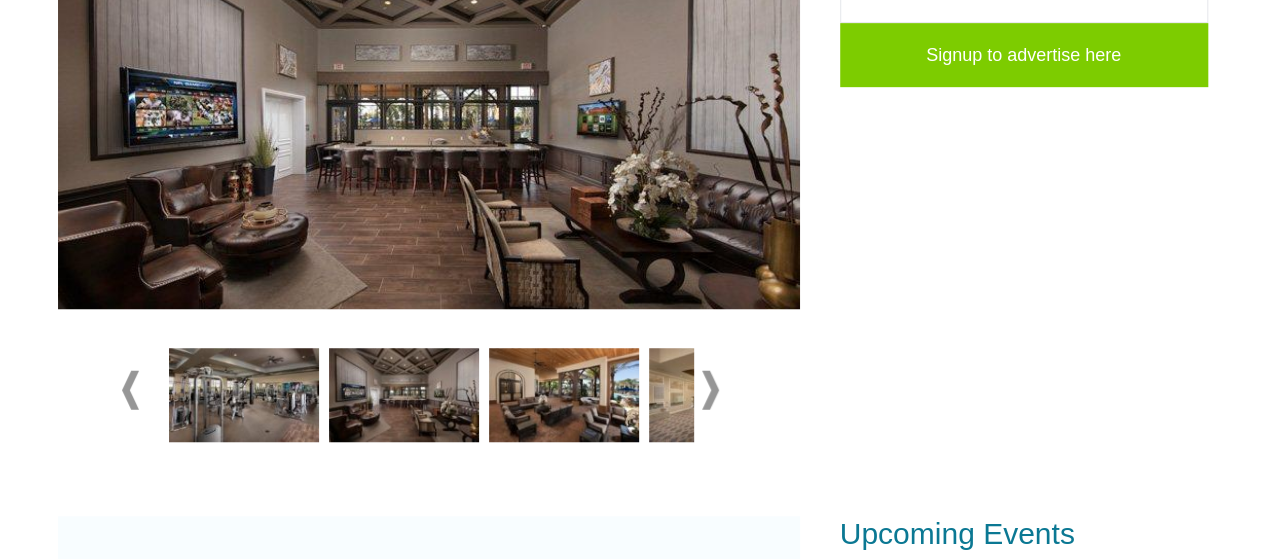click at bounding box center [564, 395] 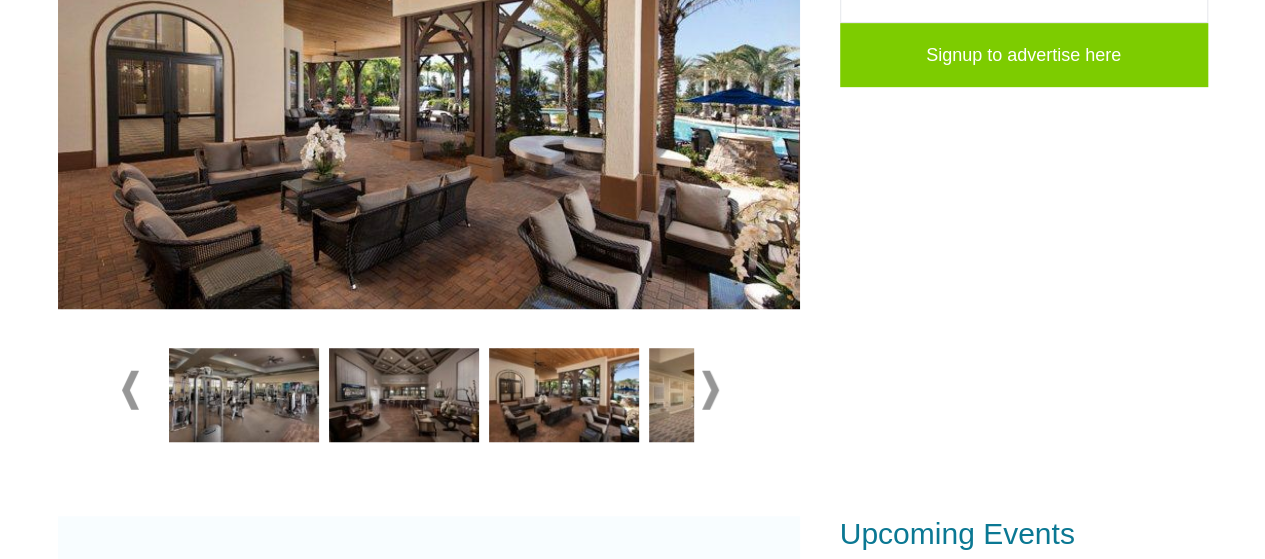 click at bounding box center [724, 399] 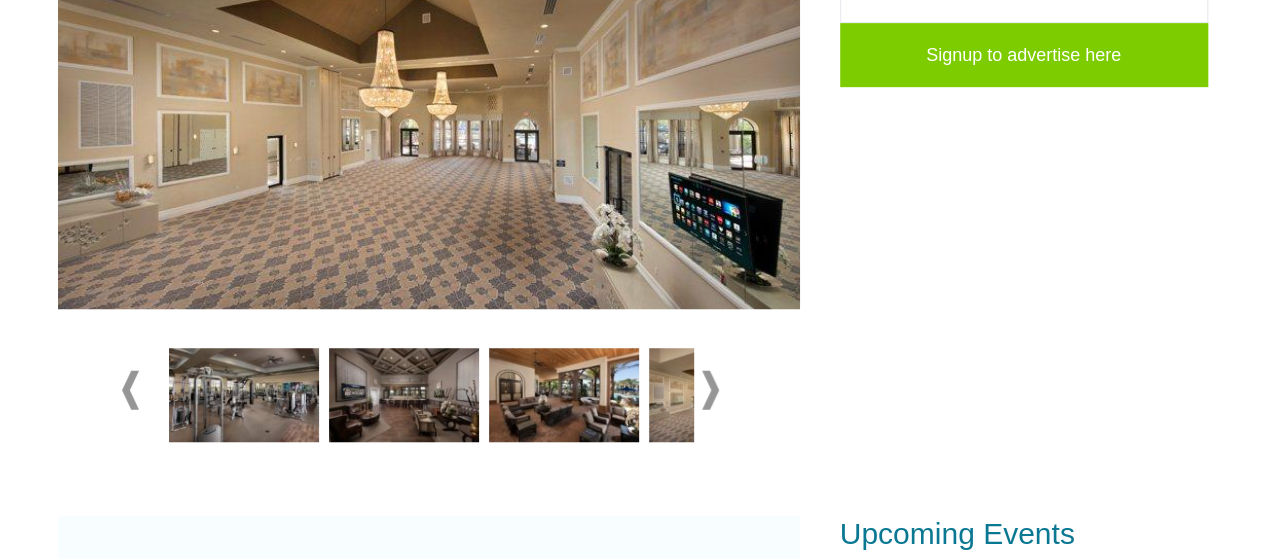 click at bounding box center [710, 389] 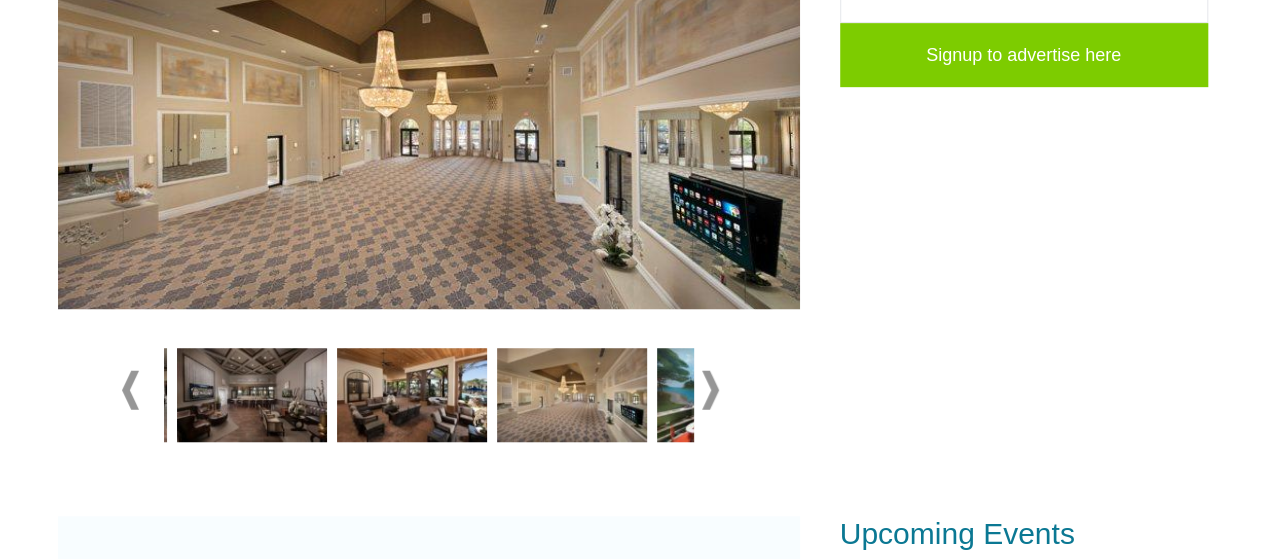 click at bounding box center [710, 389] 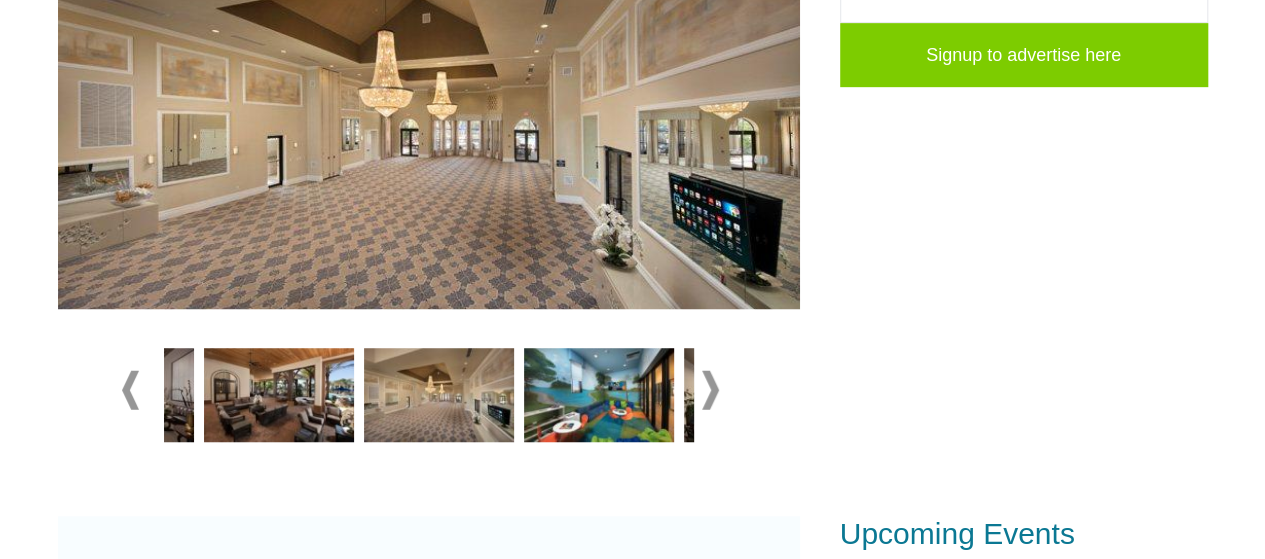 click at bounding box center (710, 389) 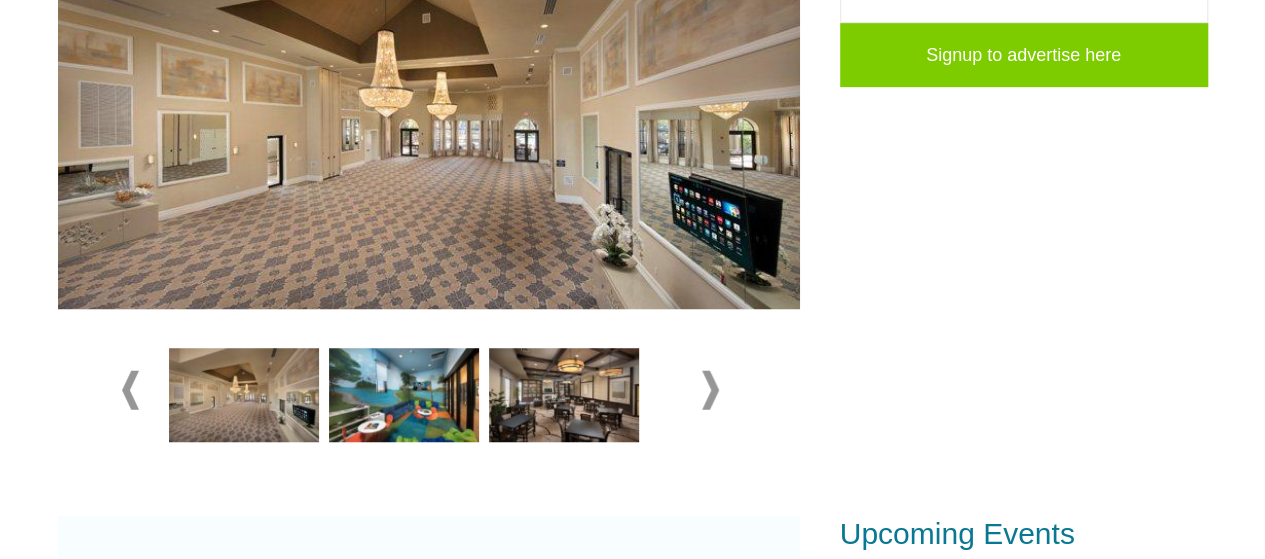 click at bounding box center [404, 395] 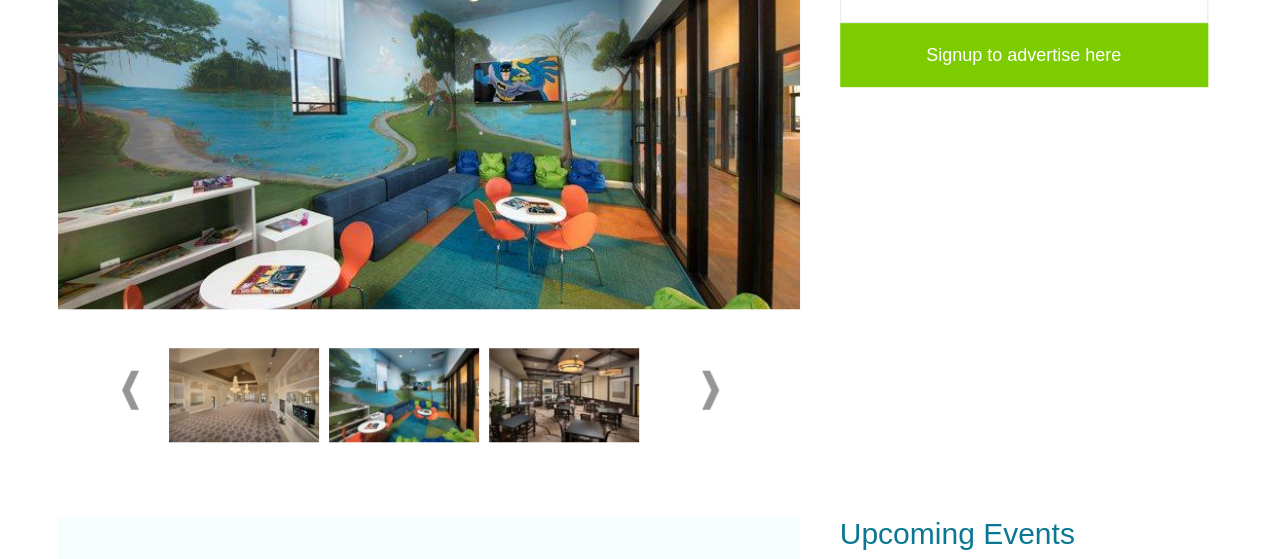 click at bounding box center [564, 395] 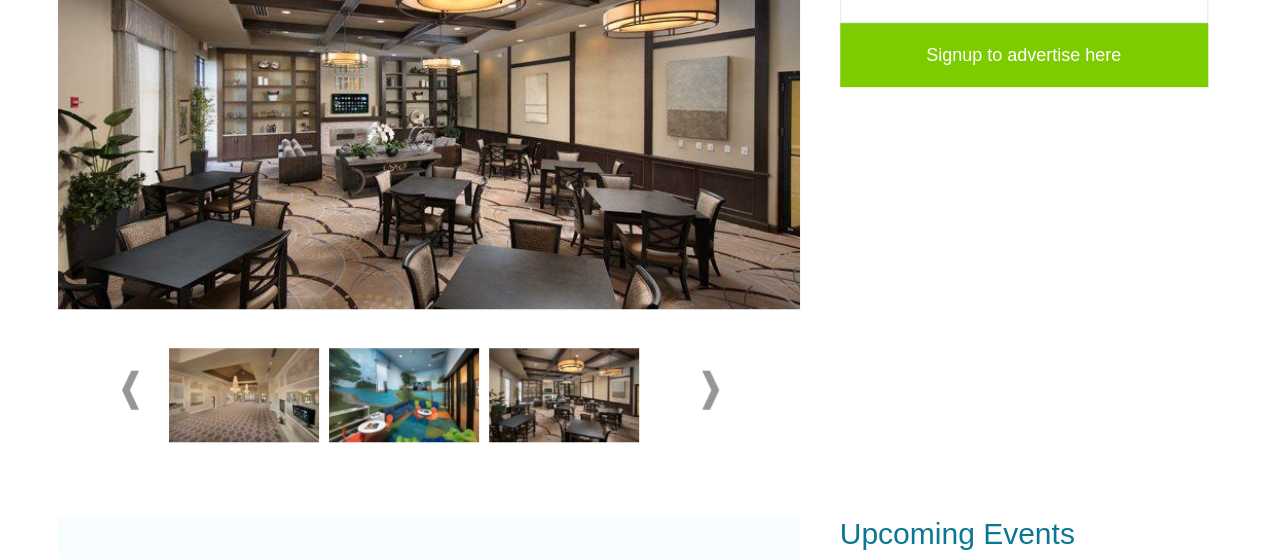click at bounding box center (710, 389) 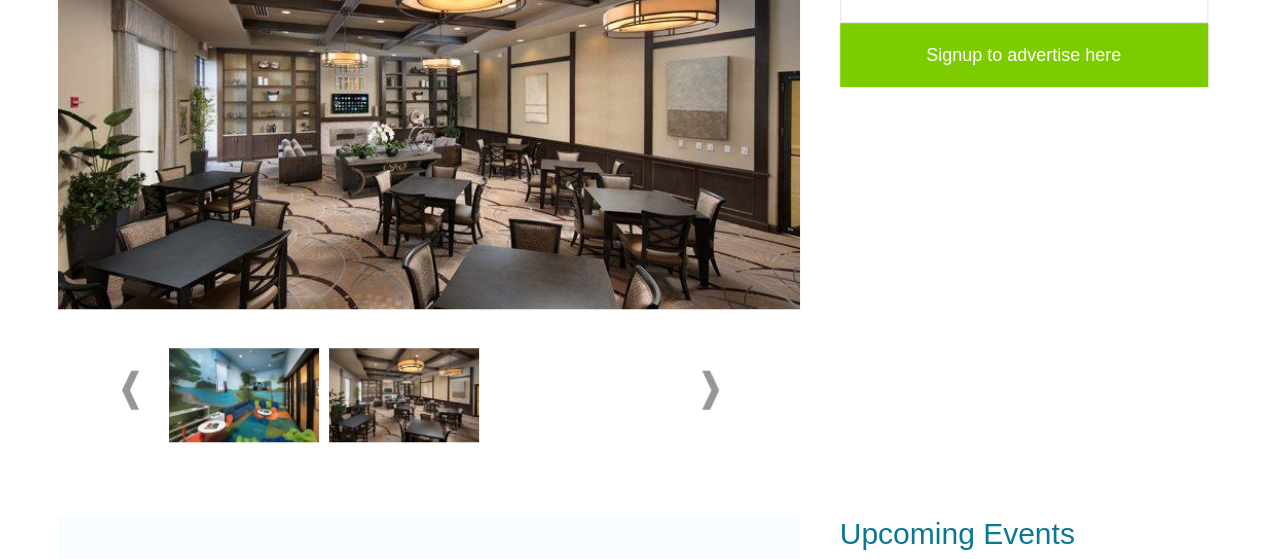 click at bounding box center [710, 389] 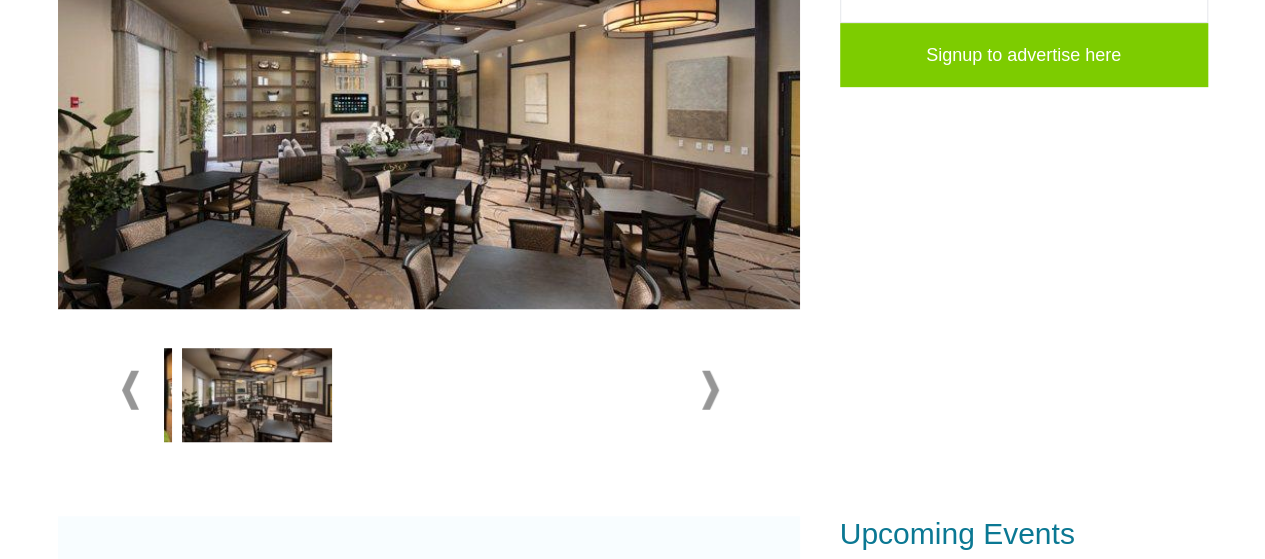 click at bounding box center [710, 389] 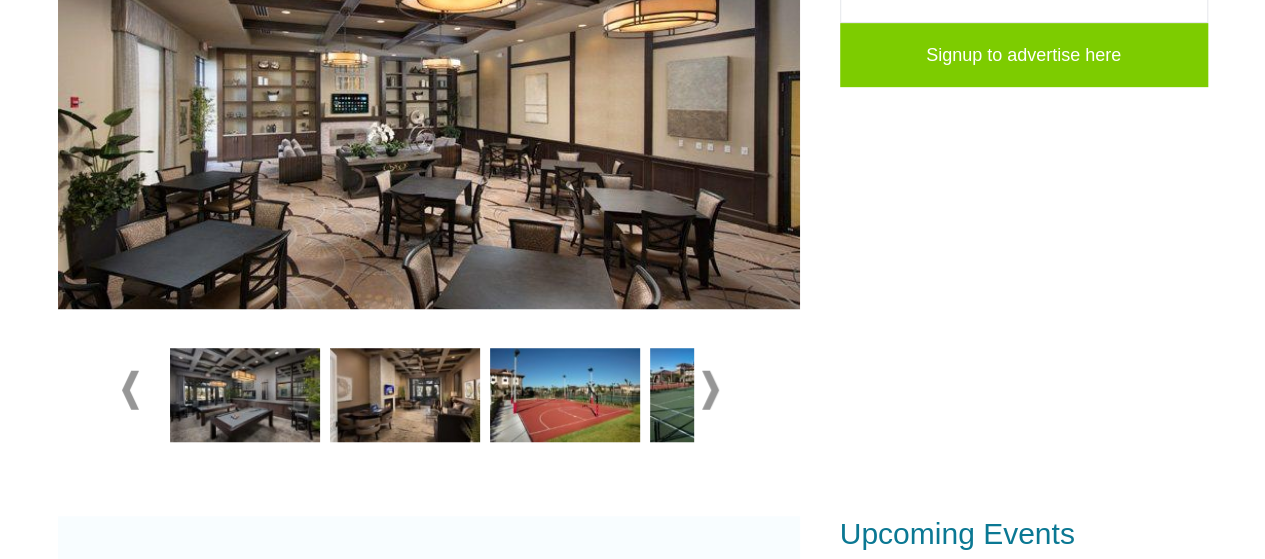 click at bounding box center (710, 389) 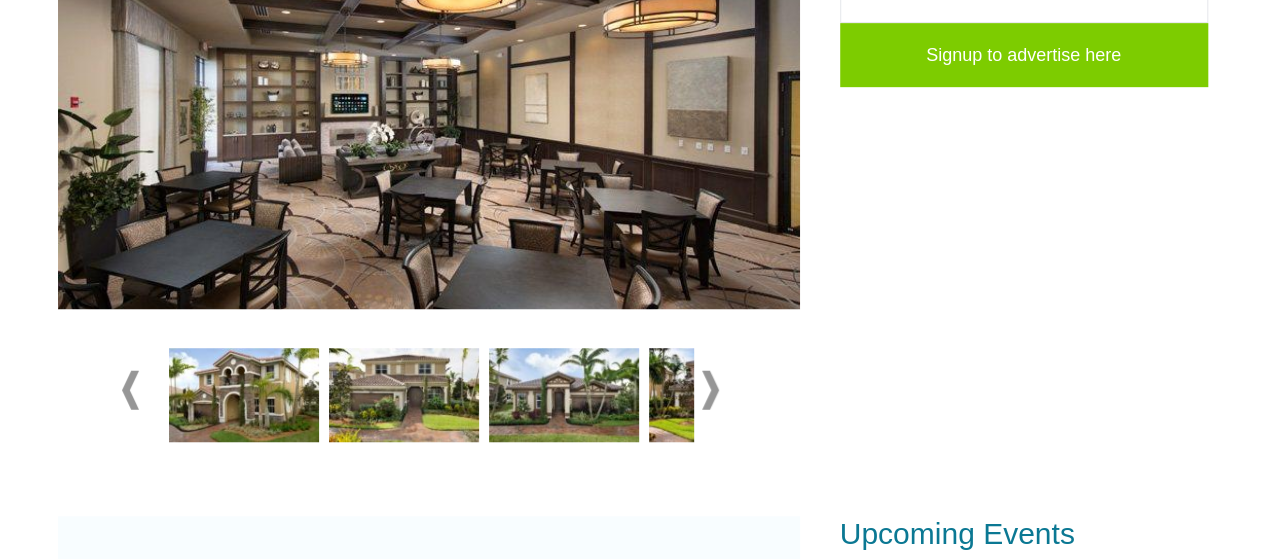 click at bounding box center [244, 395] 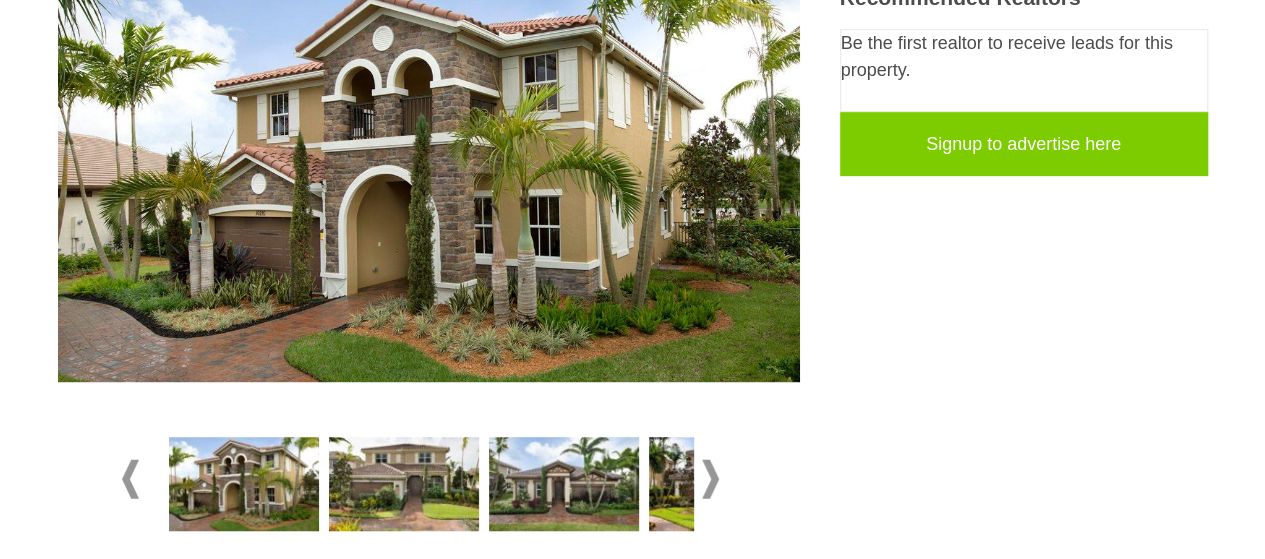 scroll, scrollTop: 444, scrollLeft: 0, axis: vertical 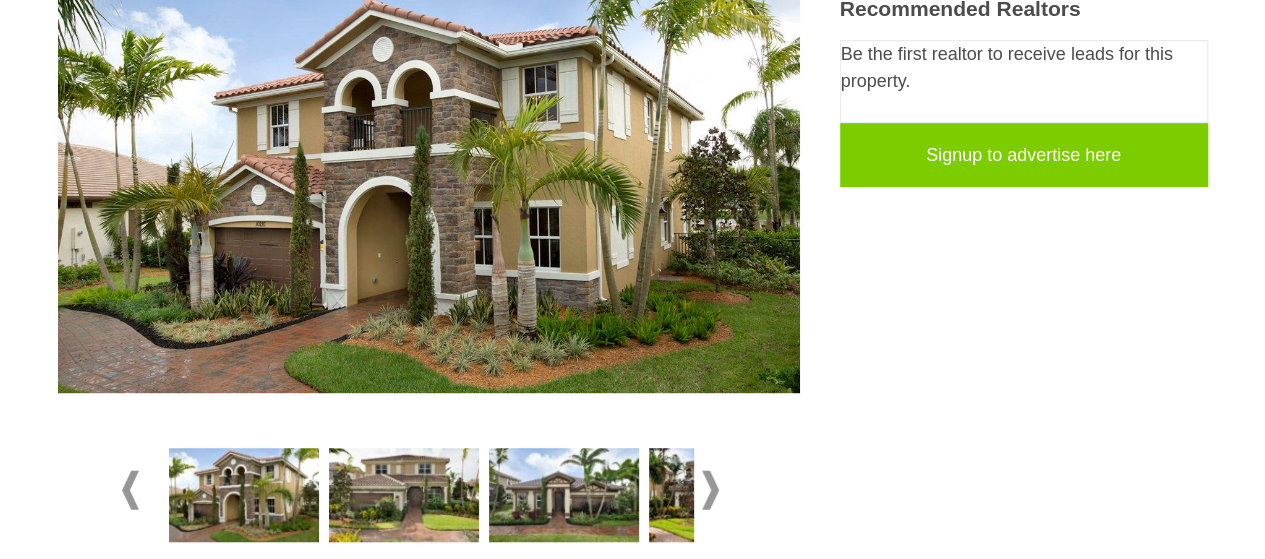 click at bounding box center [404, 495] 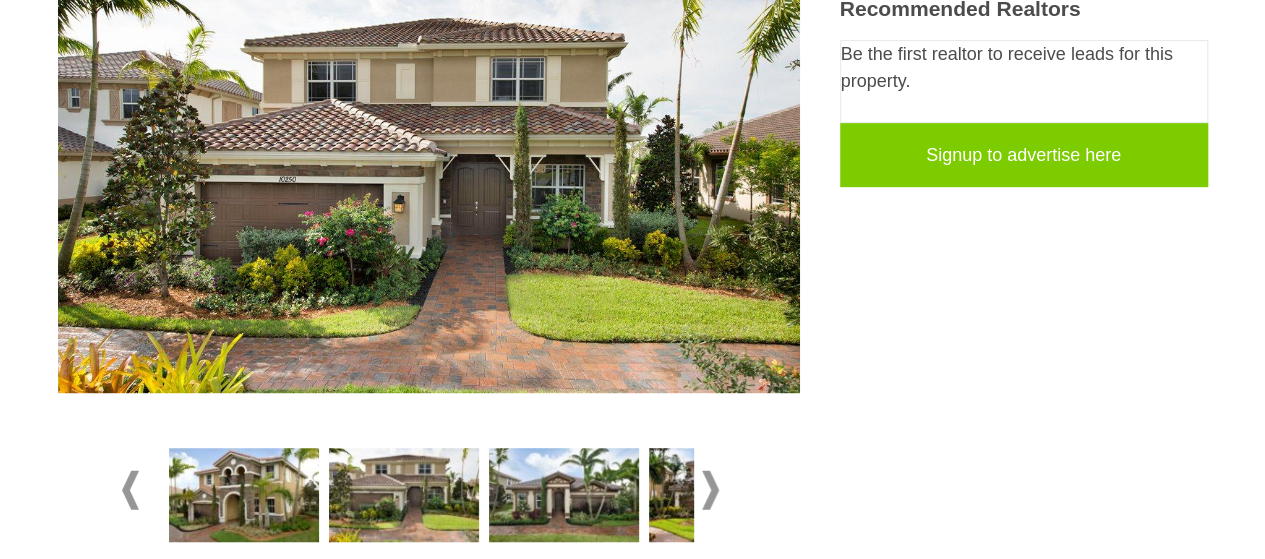 click at bounding box center (564, 495) 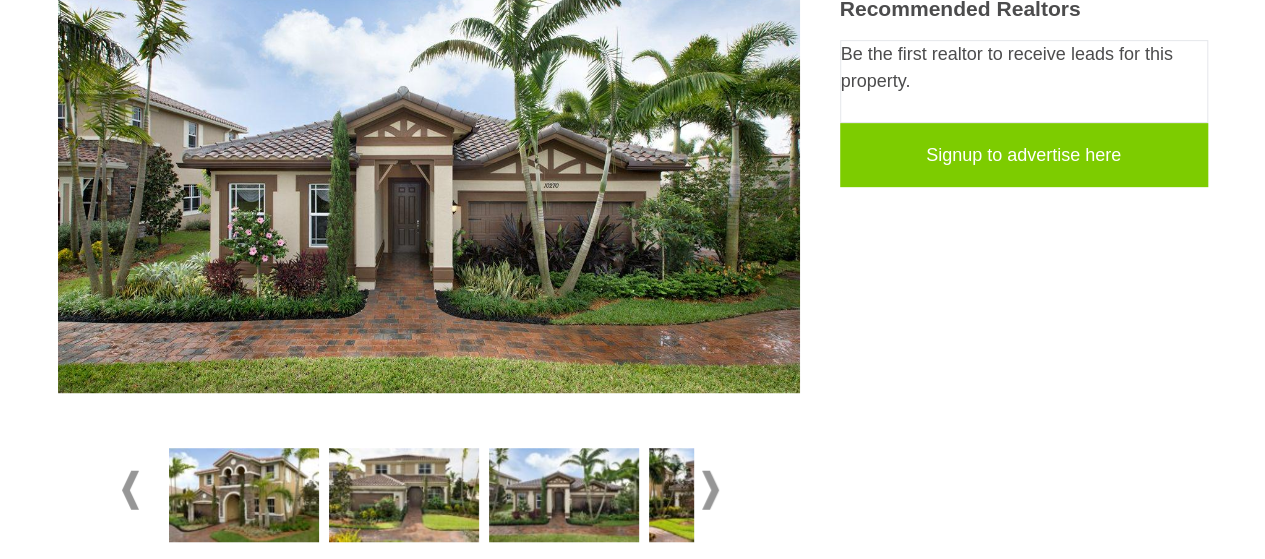 click at bounding box center (244, 495) 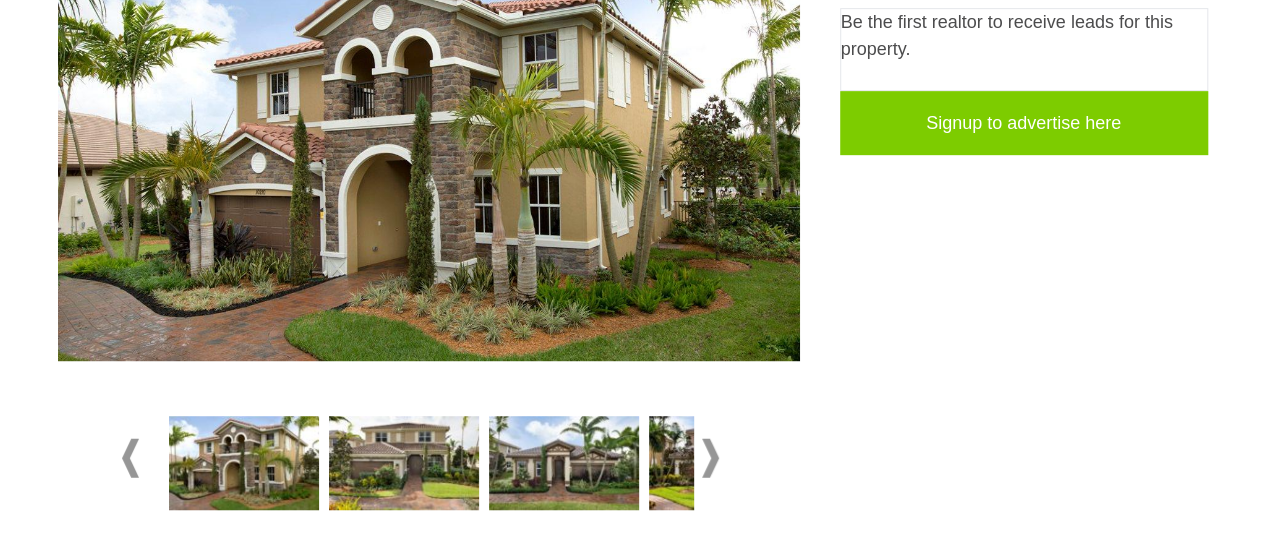 scroll, scrollTop: 544, scrollLeft: 0, axis: vertical 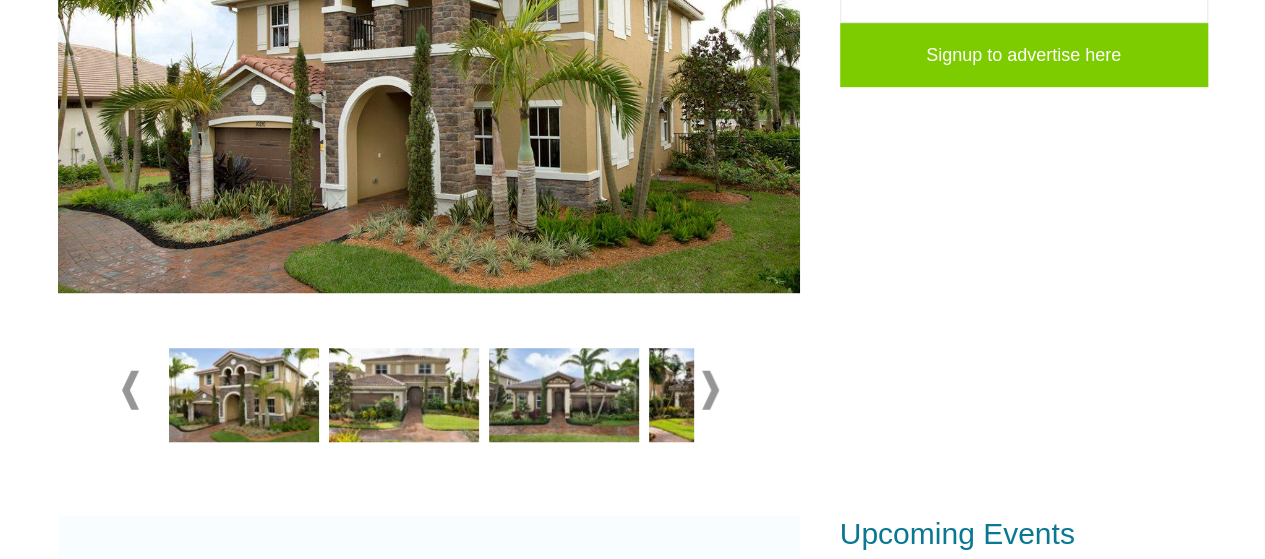 click at bounding box center (724, 395) 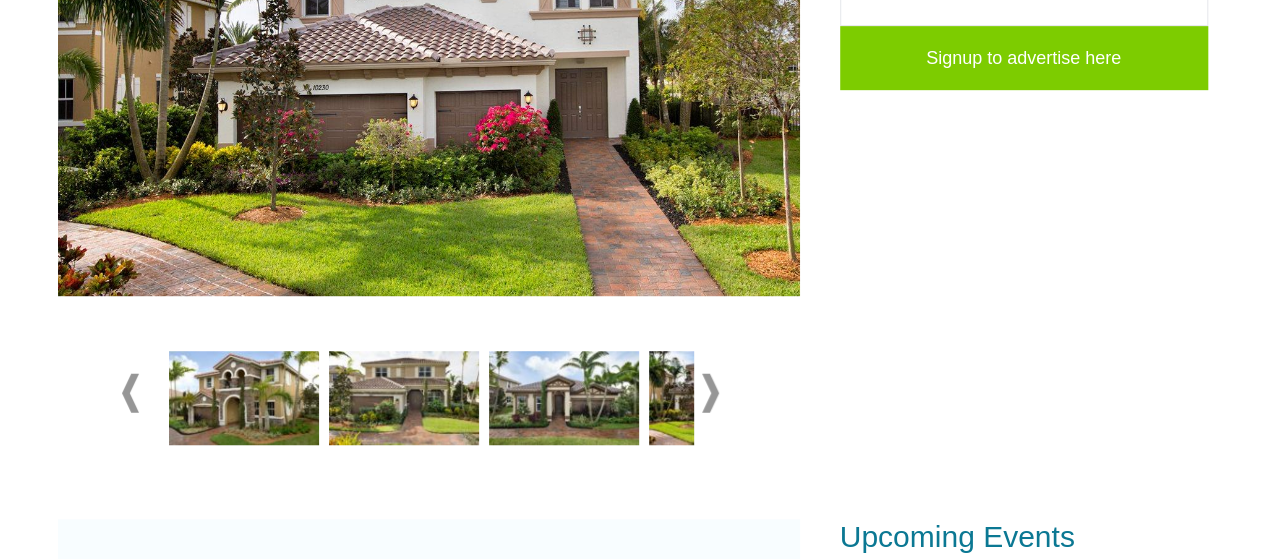 scroll, scrollTop: 544, scrollLeft: 0, axis: vertical 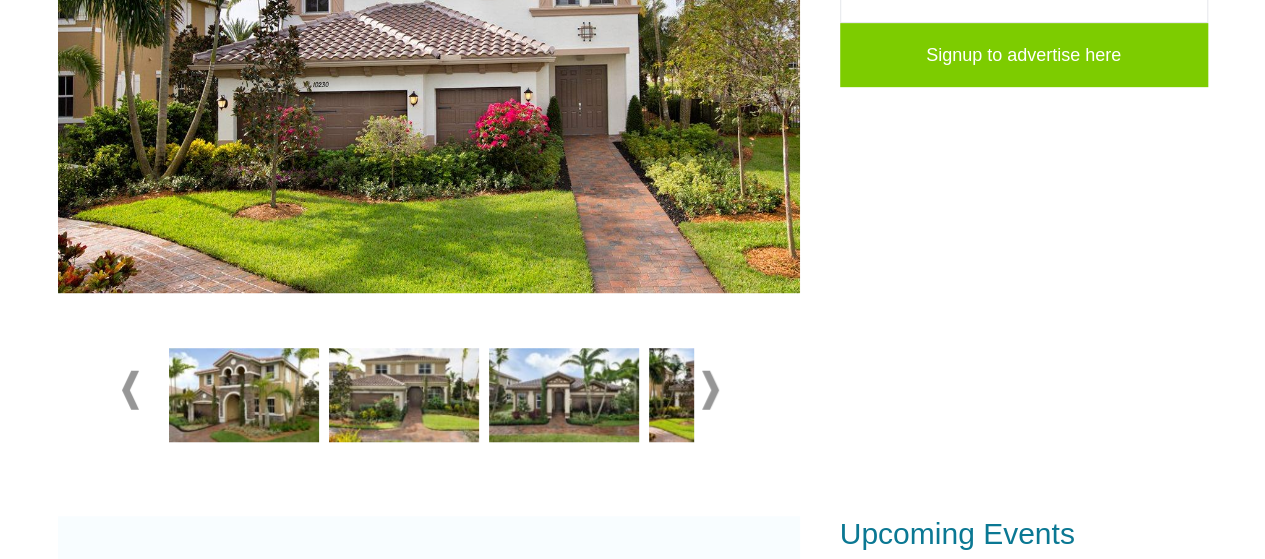 click at bounding box center (724, 395) 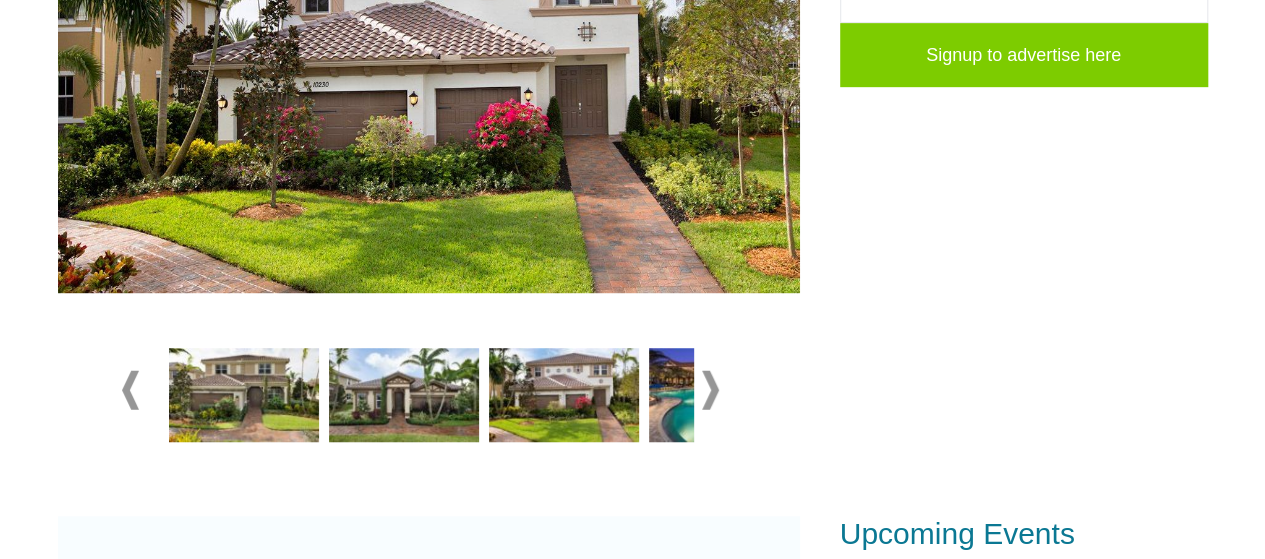click at bounding box center (564, 395) 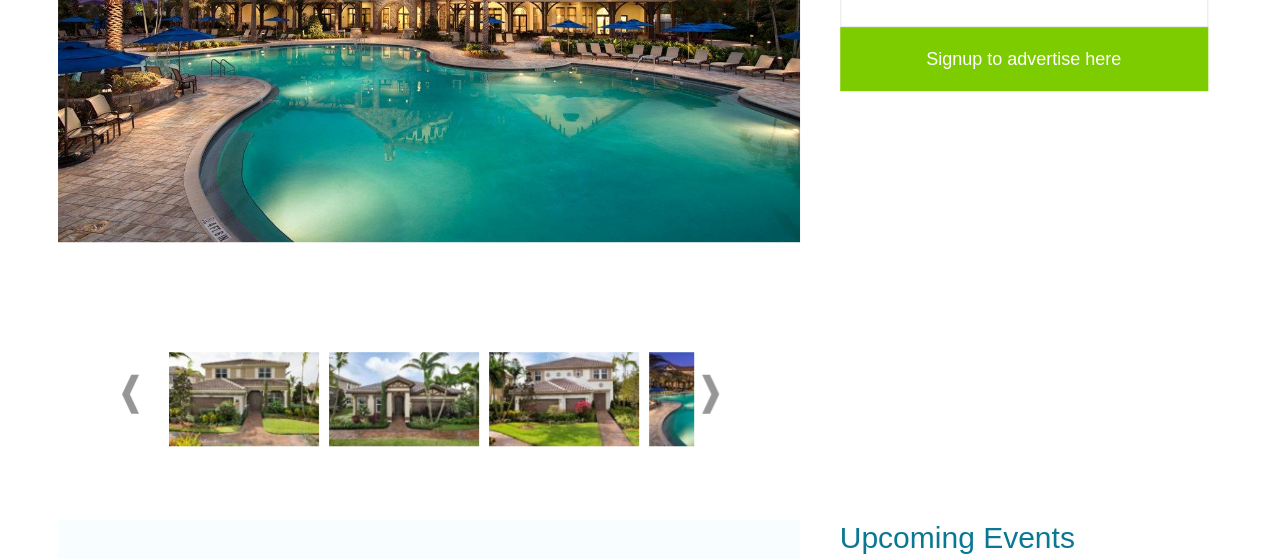 scroll, scrollTop: 544, scrollLeft: 0, axis: vertical 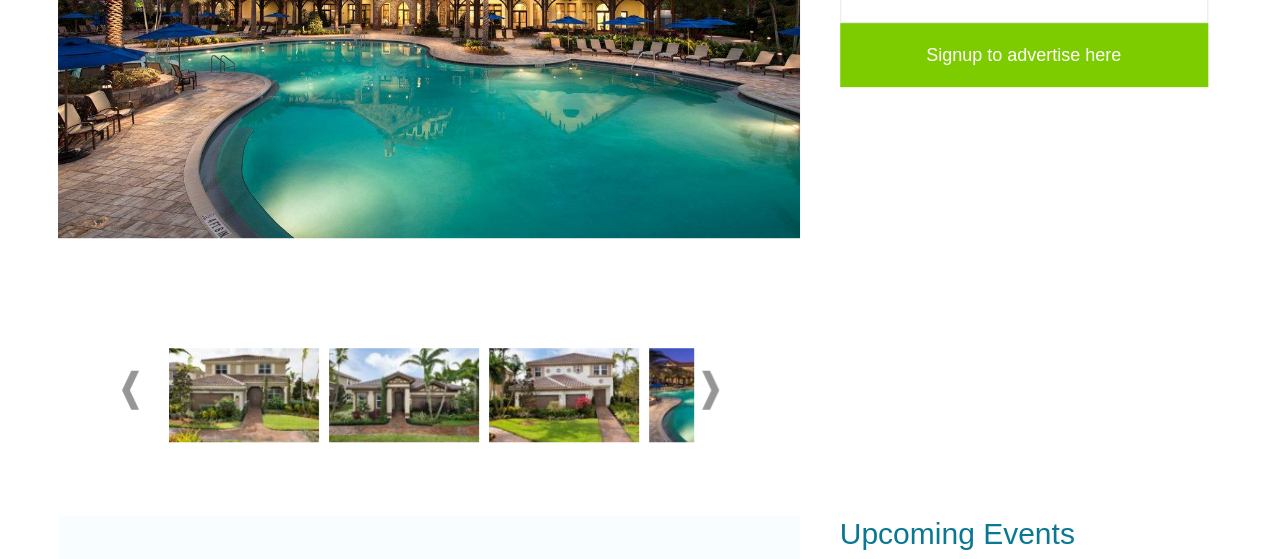 click at bounding box center [564, 395] 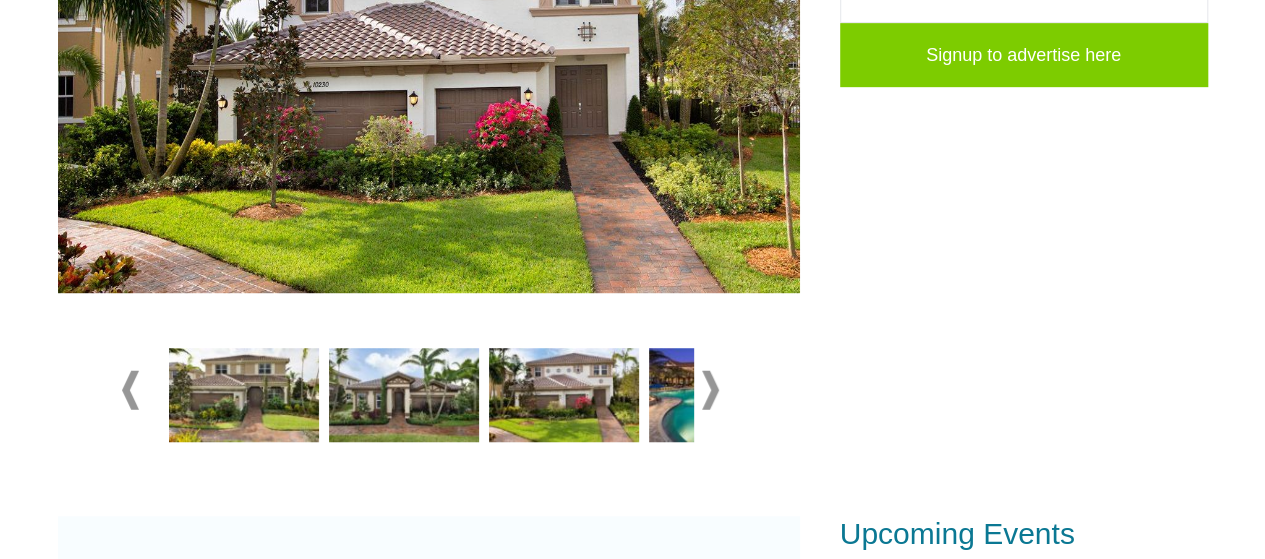 click at bounding box center [404, 395] 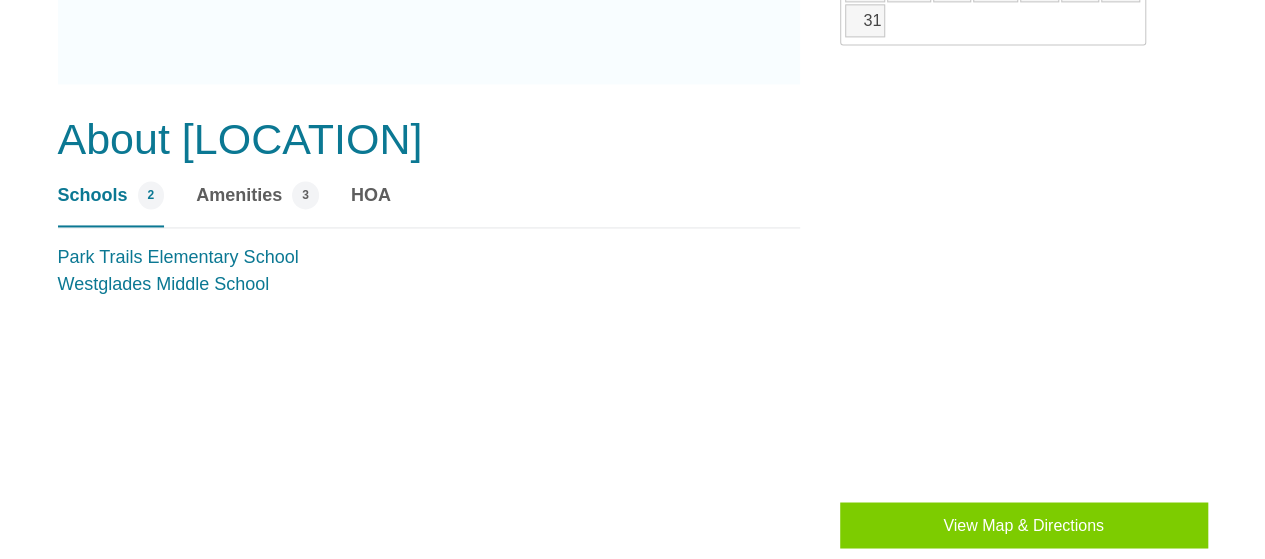 scroll, scrollTop: 1544, scrollLeft: 0, axis: vertical 